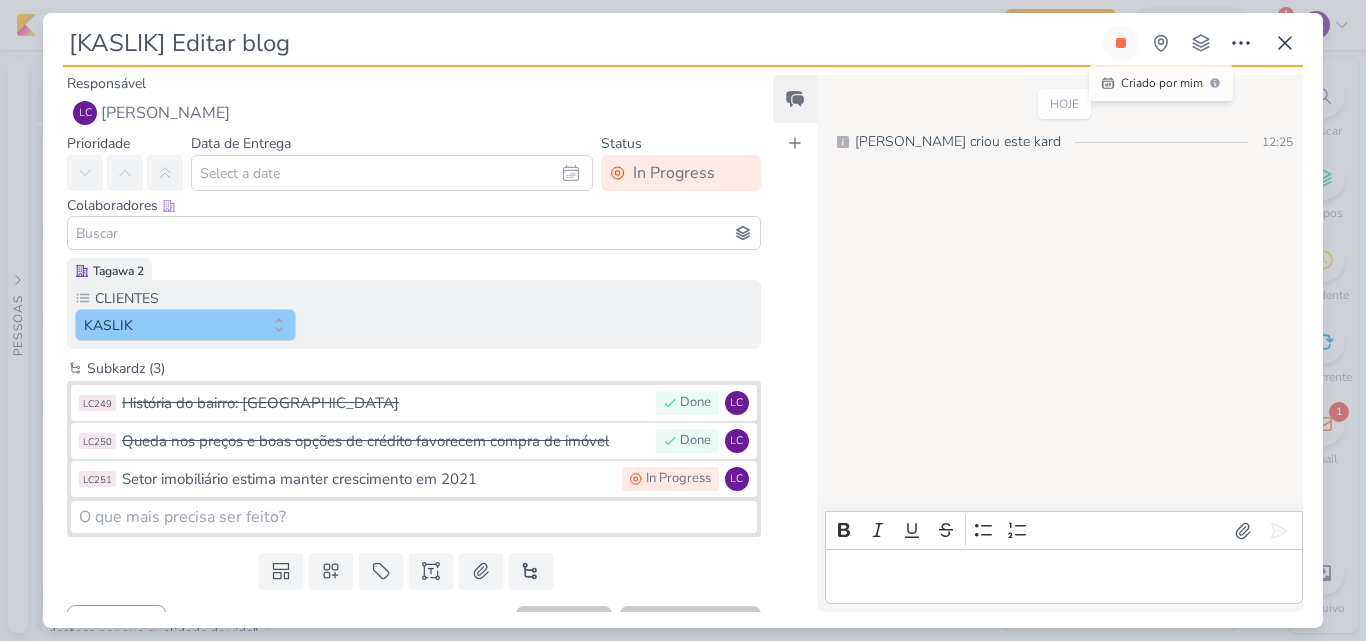 scroll, scrollTop: 0, scrollLeft: 0, axis: both 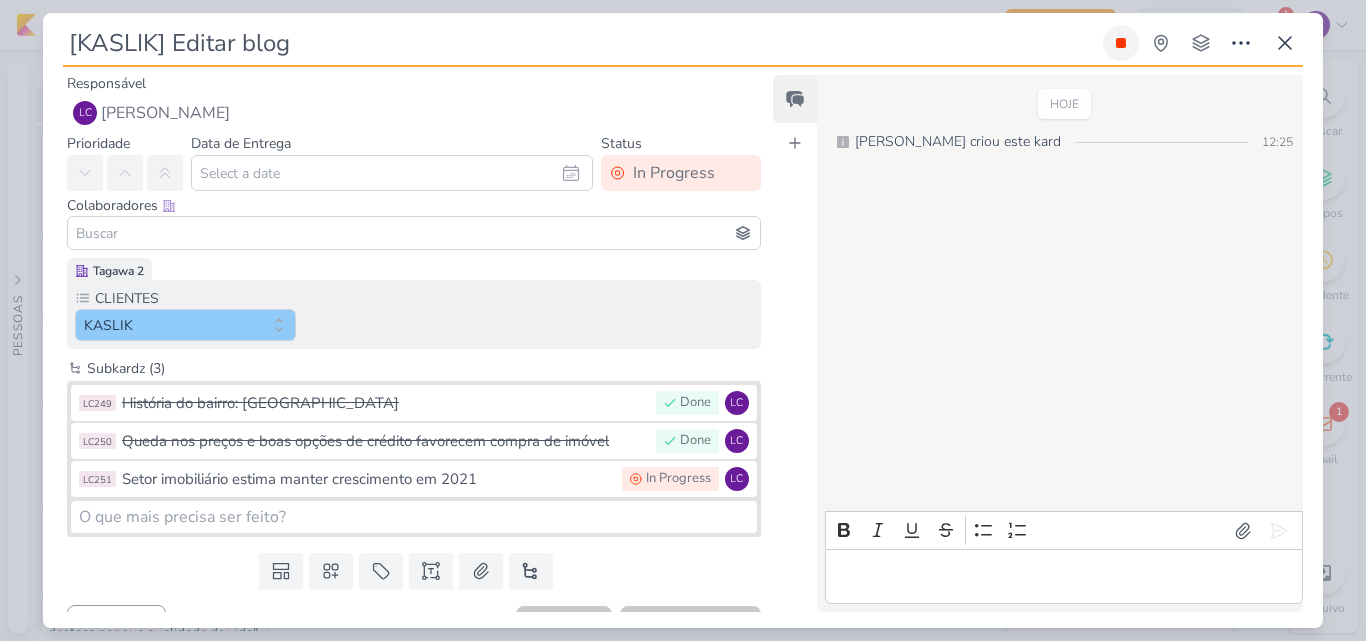 click at bounding box center [1121, 43] 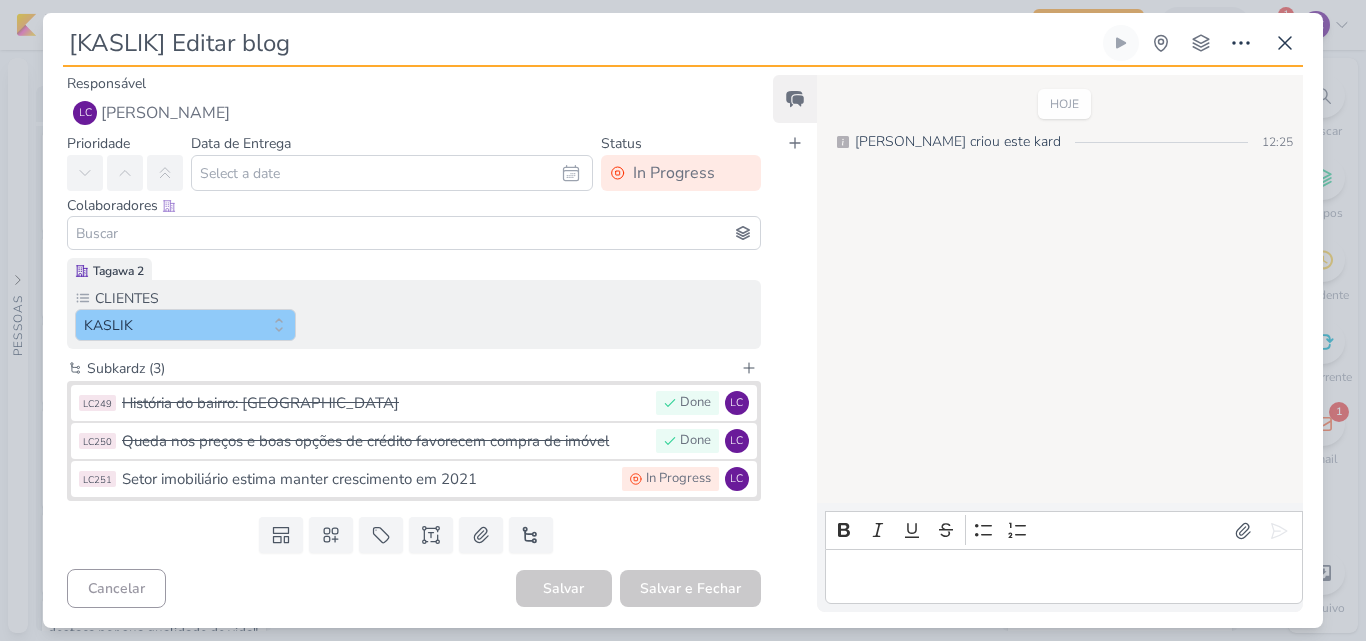 type 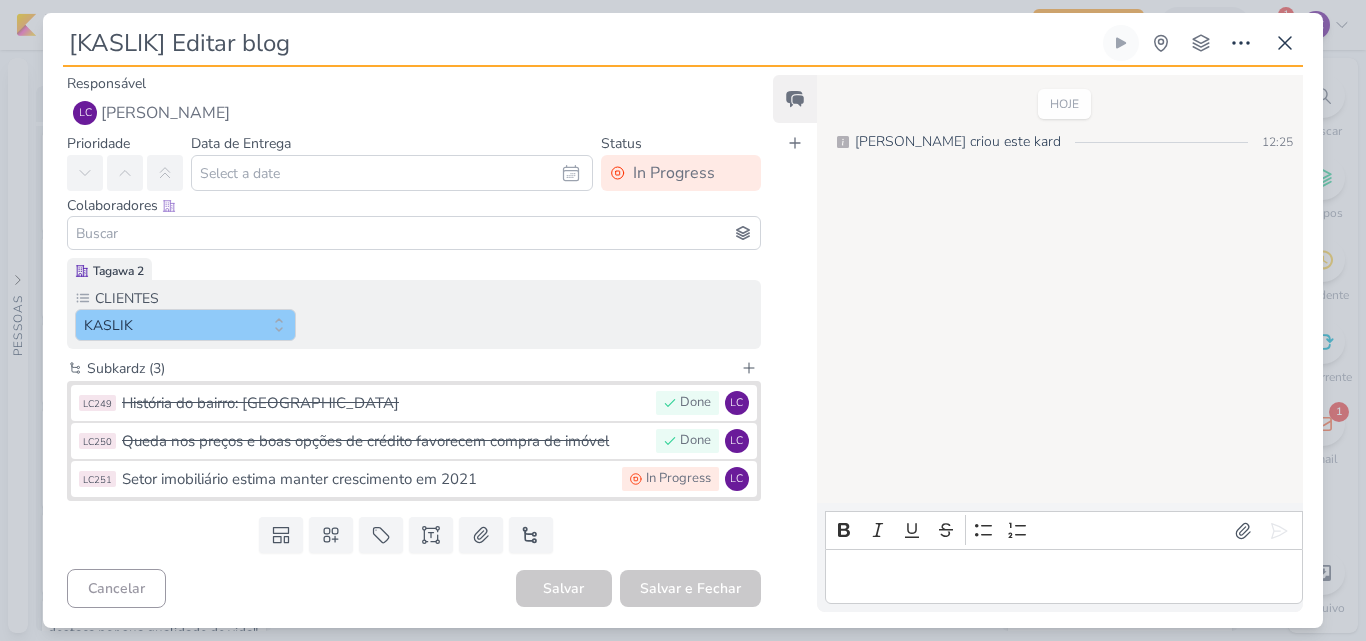 click on "[KASLIK] Editar blog
Criado por mim" at bounding box center [683, 320] 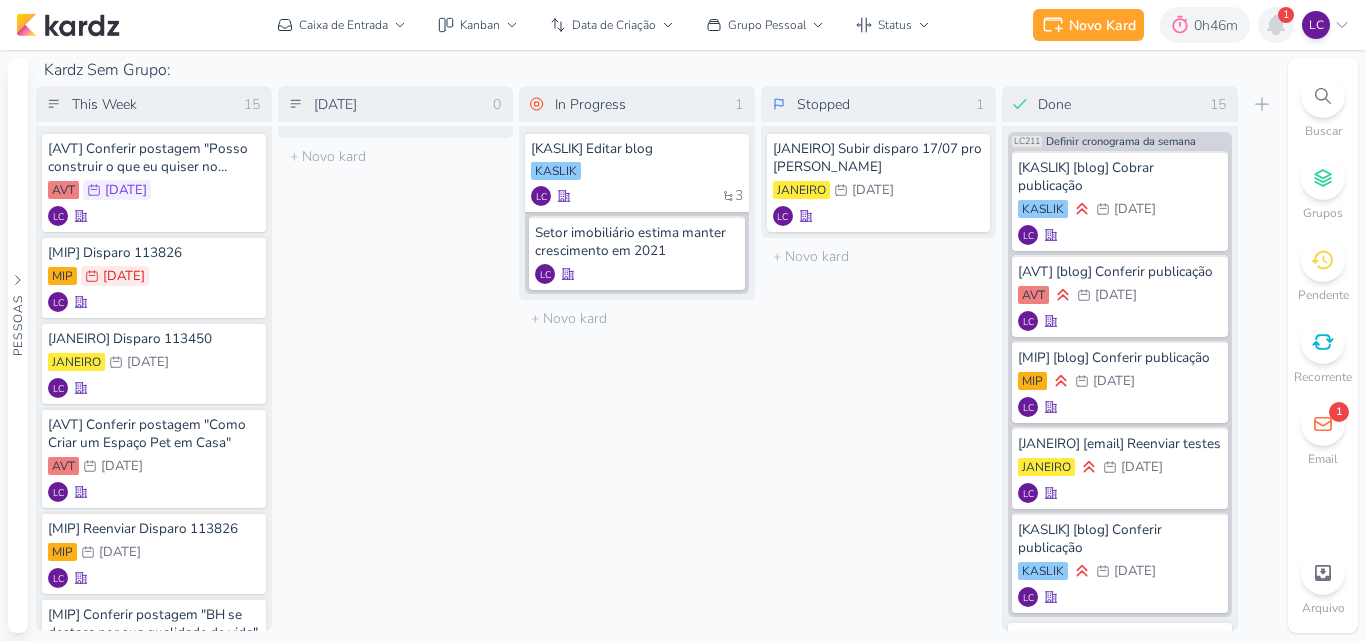 click 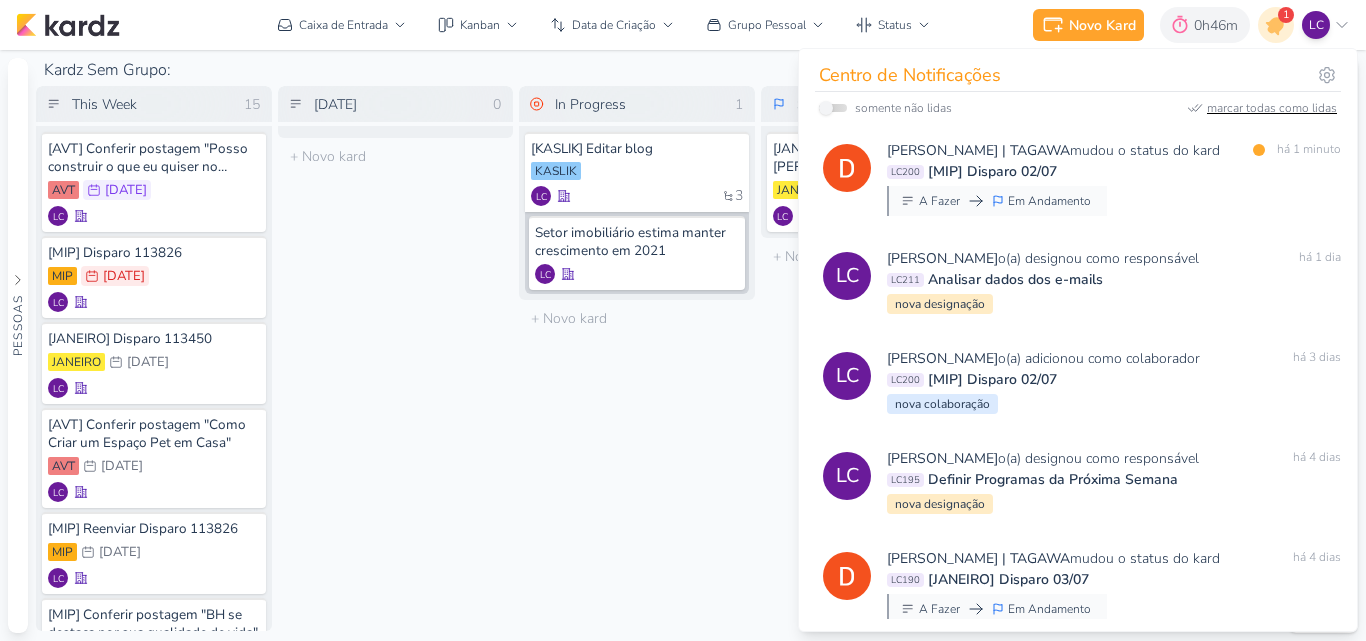 click on "marcar todas como lidas" at bounding box center [1272, 108] 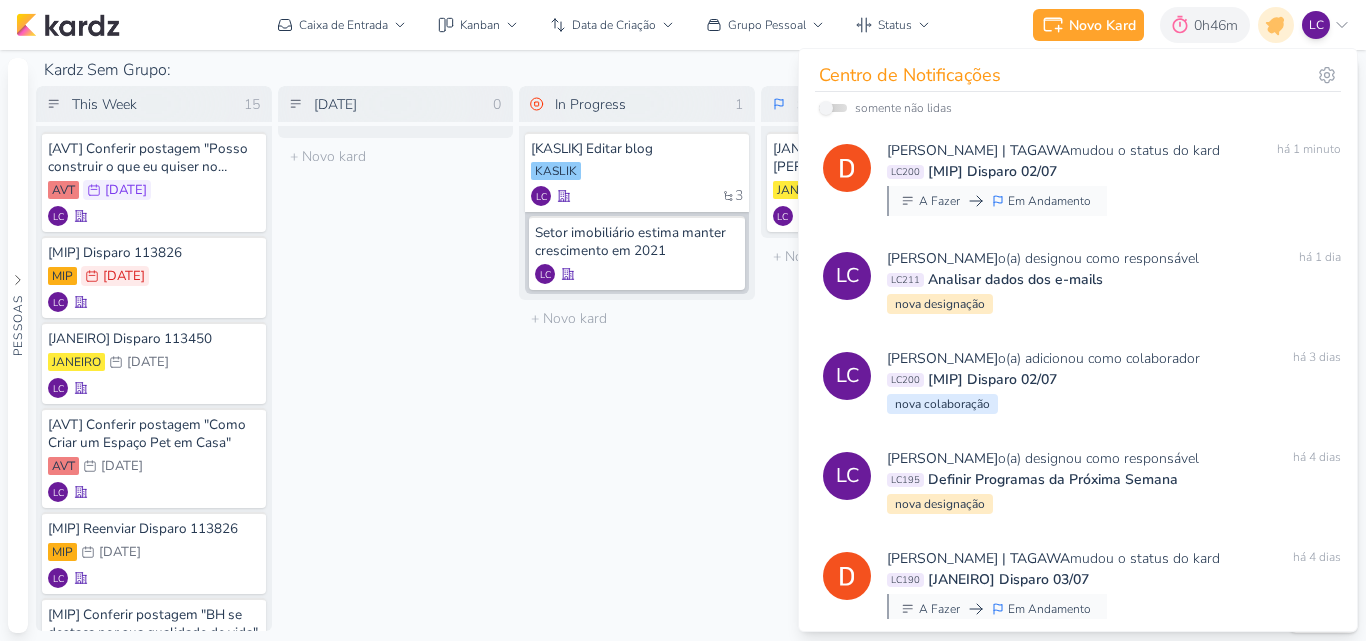 click on "In Progress
1
Mover Para Esquerda
Mover Para Direita
[GEOGRAPHIC_DATA]
[KASLIK] Editar blog
[GEOGRAPHIC_DATA]" at bounding box center [637, 358] 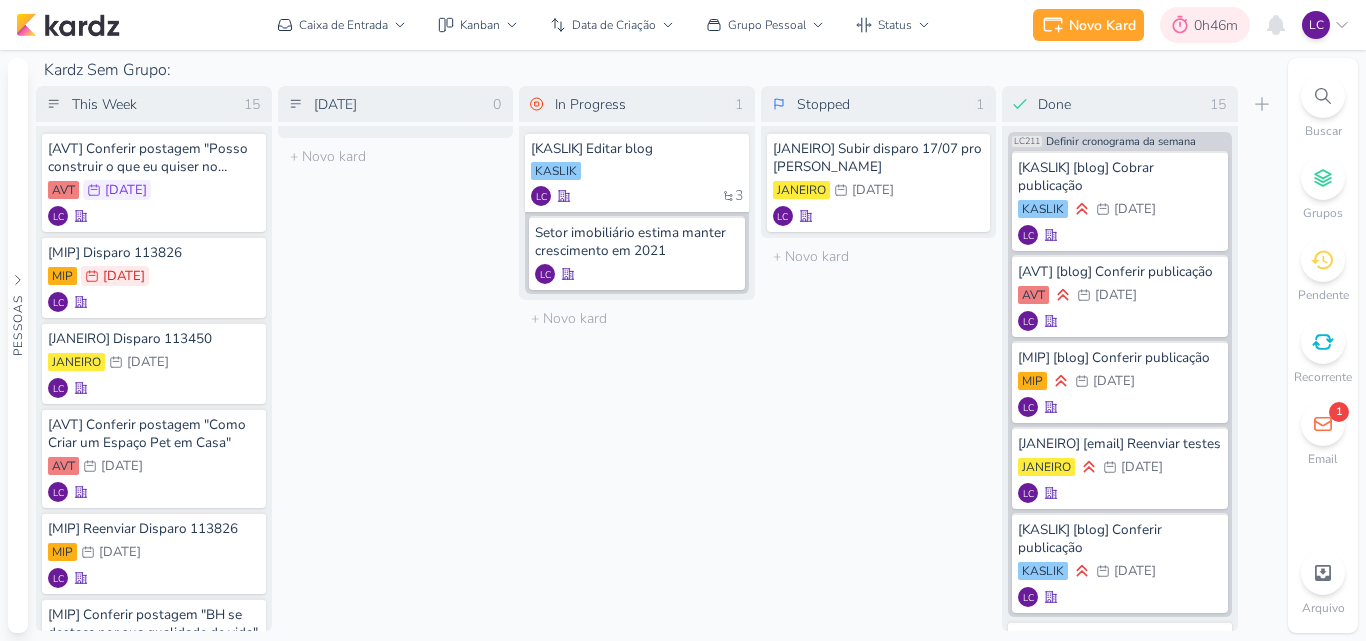 click on "0h46m" at bounding box center (1219, 25) 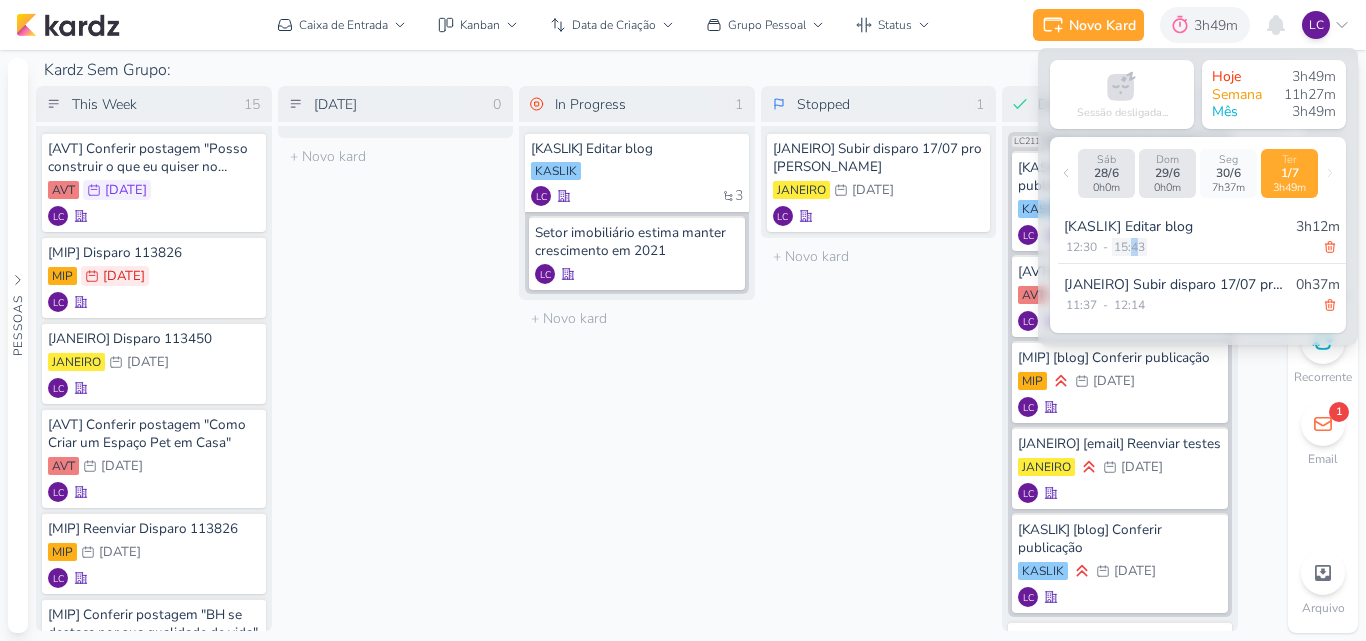 click on "15:43" at bounding box center [1129, 247] 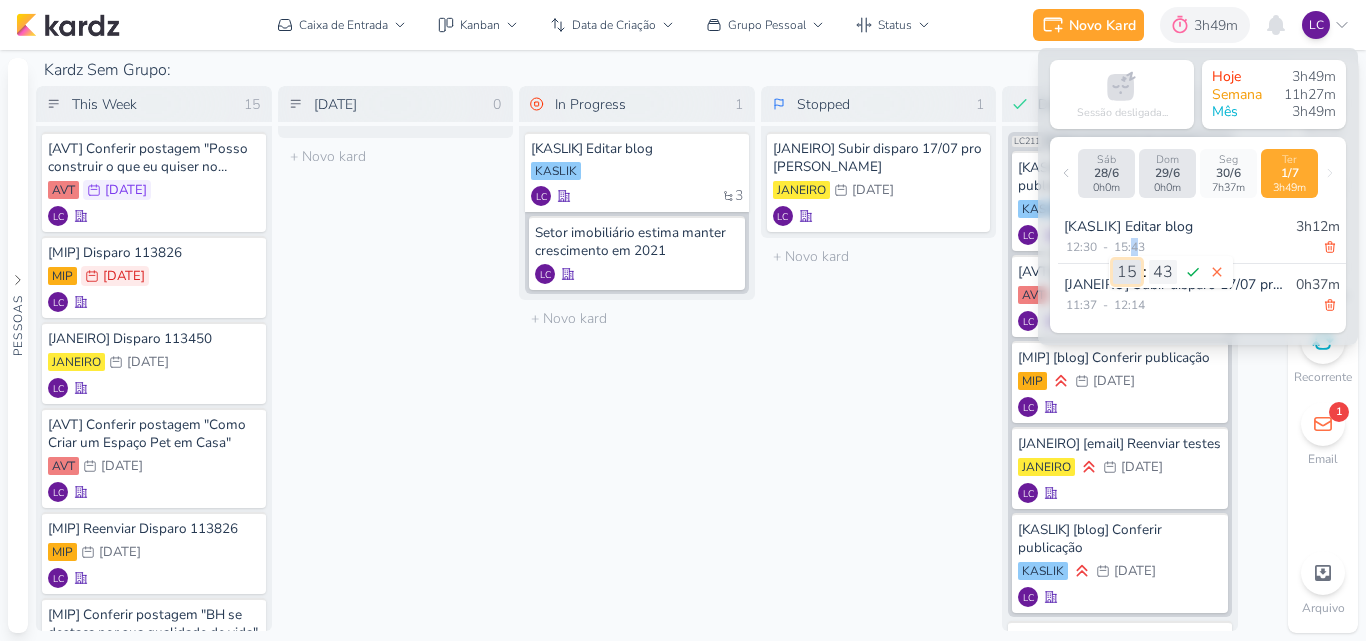 click on "00 01 02 03 04 05 06 07 08 09 10 11 12 13 14 15 16 17 18 19 20 21 22 23" at bounding box center [1127, 272] 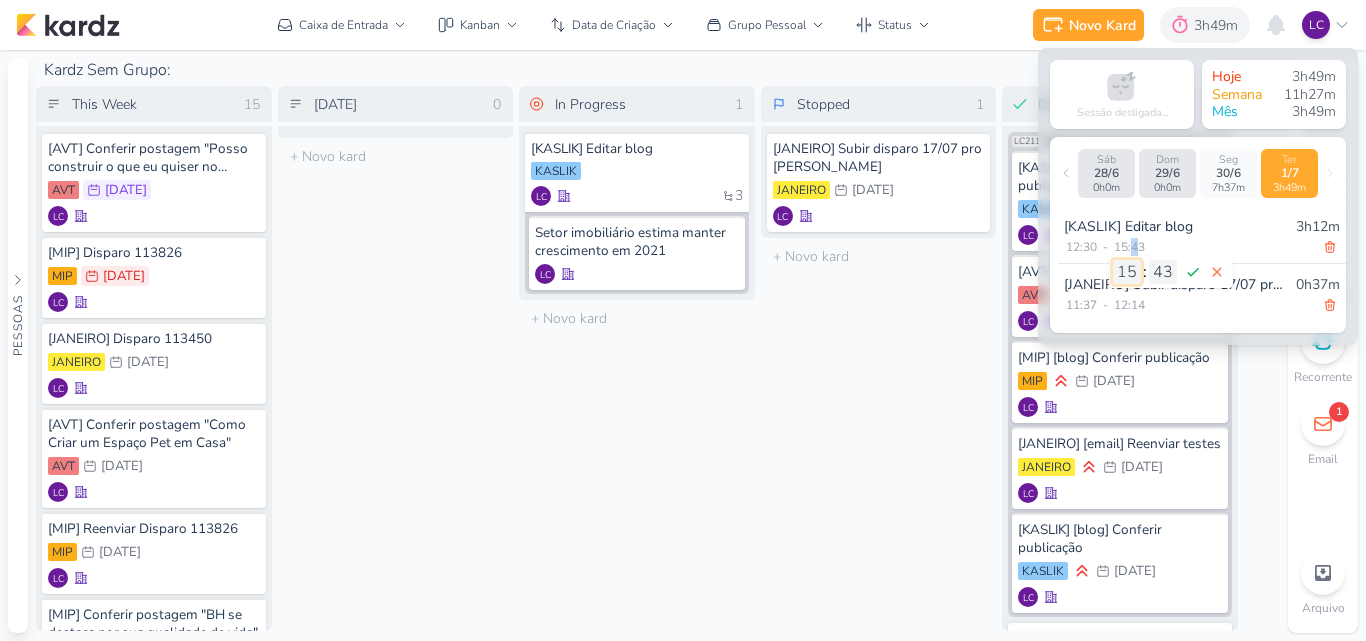 select on "14" 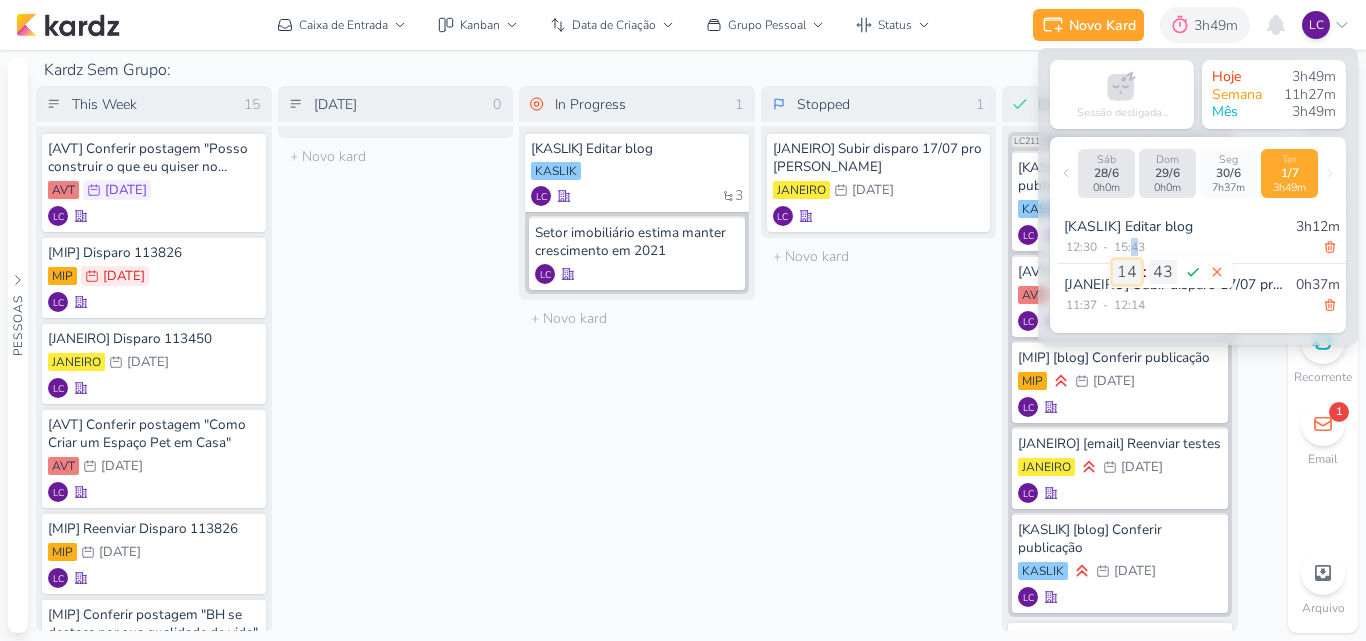 click on "00 01 02 03 04 05 06 07 08 09 10 11 12 13 14 15 16 17 18 19 20 21 22 23" at bounding box center [1127, 272] 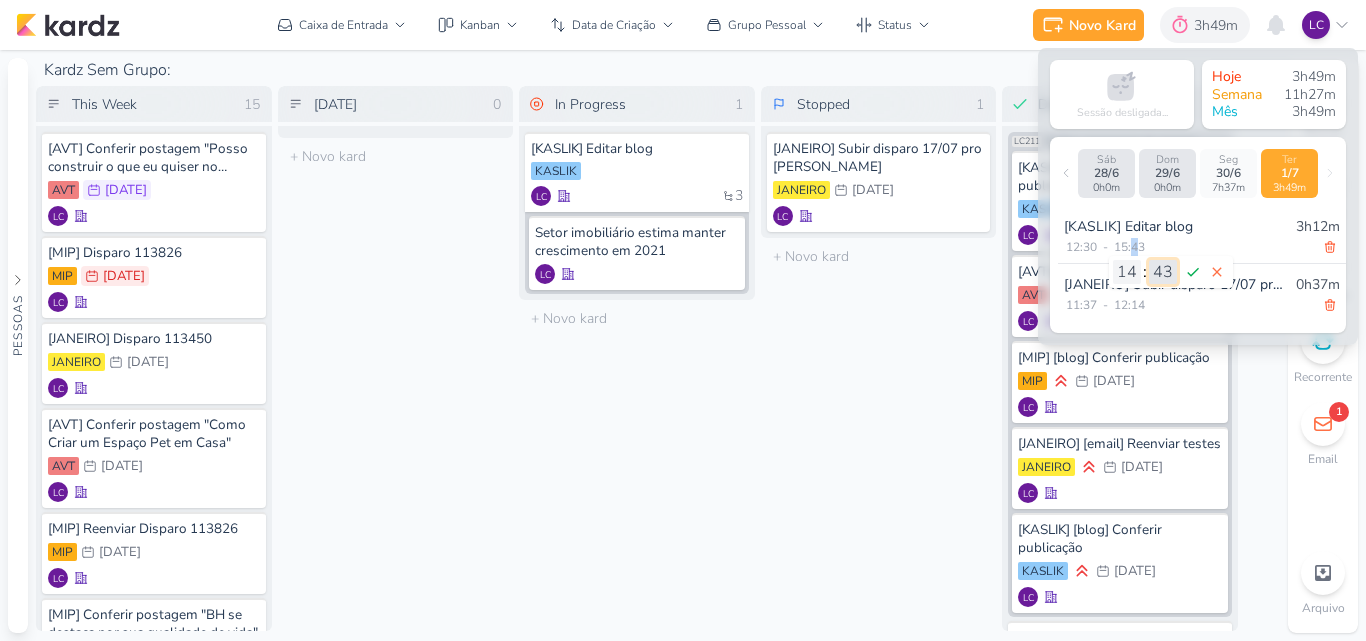 click on "00 01 02 03 04 05 06 07 08 09 10 11 12 13 14 15 16 17 18 19 20 21 22 23 24 25 26 27 28 29 30 31 32 33 34 35 36 37 38 39 40 41 42 43 44 45 46 47 48 49 50 51 52 53 54 55 56 57 58 59" at bounding box center (1163, 272) 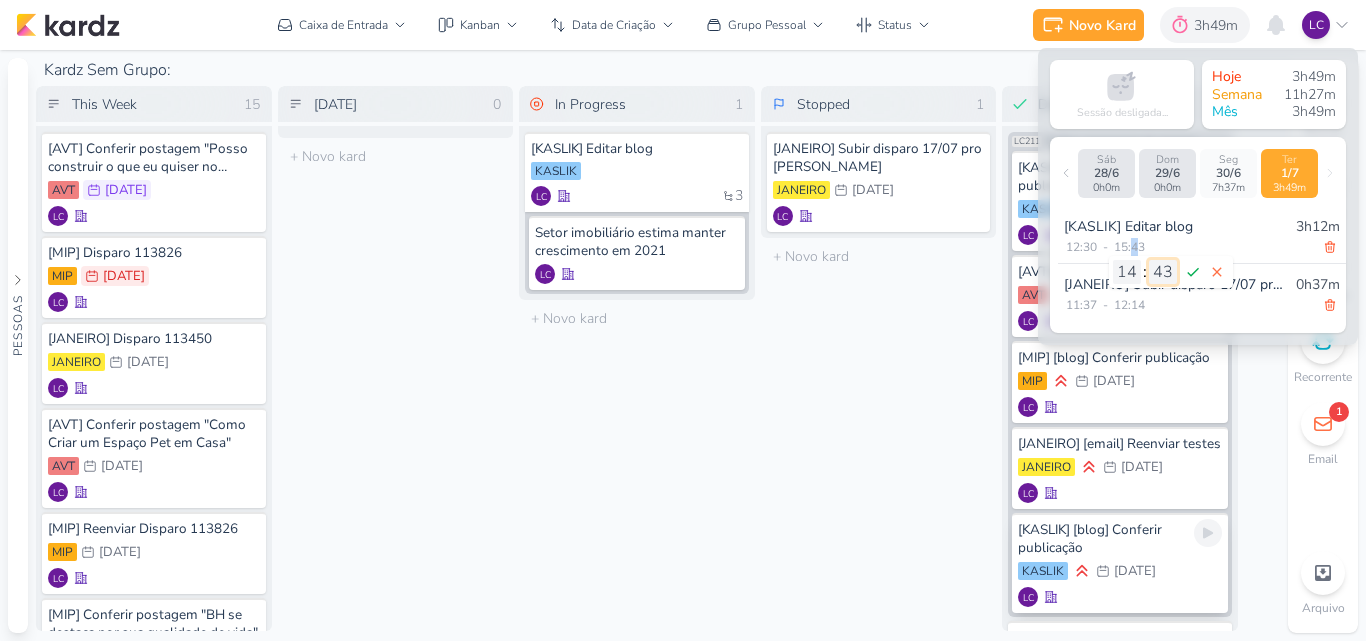 select on "41" 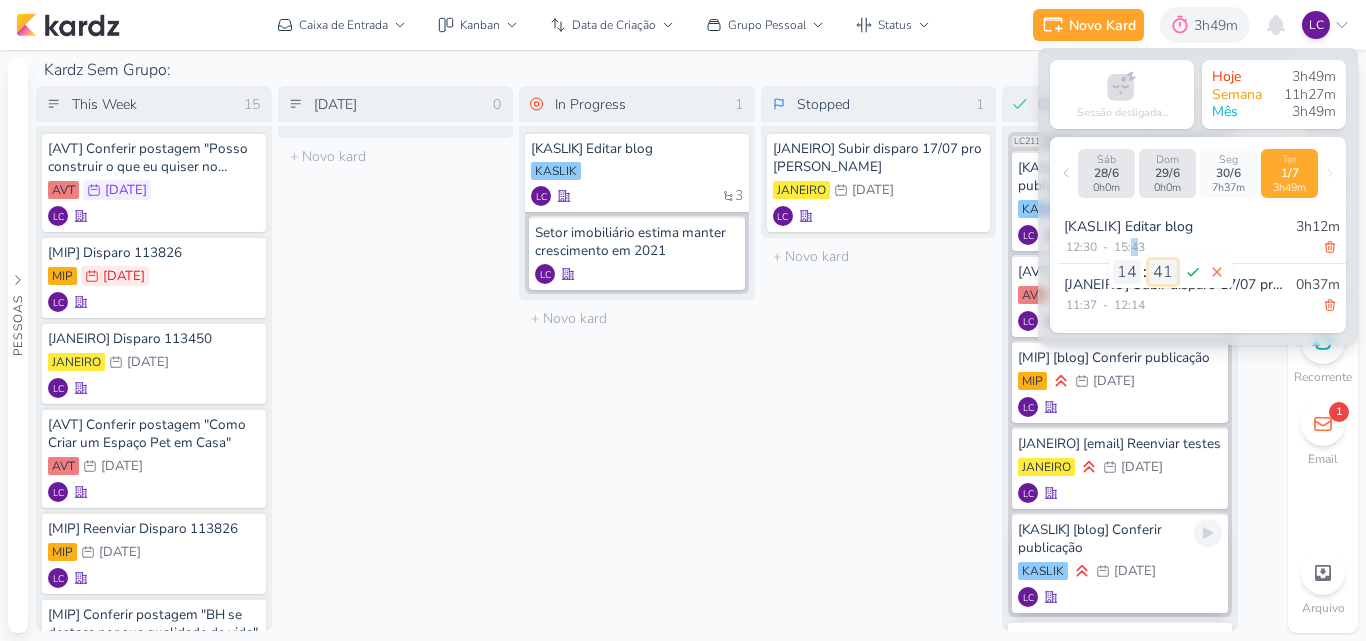 click on "00 01 02 03 04 05 06 07 08 09 10 11 12 13 14 15 16 17 18 19 20 21 22 23 24 25 26 27 28 29 30 31 32 33 34 35 36 37 38 39 40 41 42 43 44 45 46 47 48 49 50 51 52 53 54 55 56 57 58 59" at bounding box center (1163, 272) 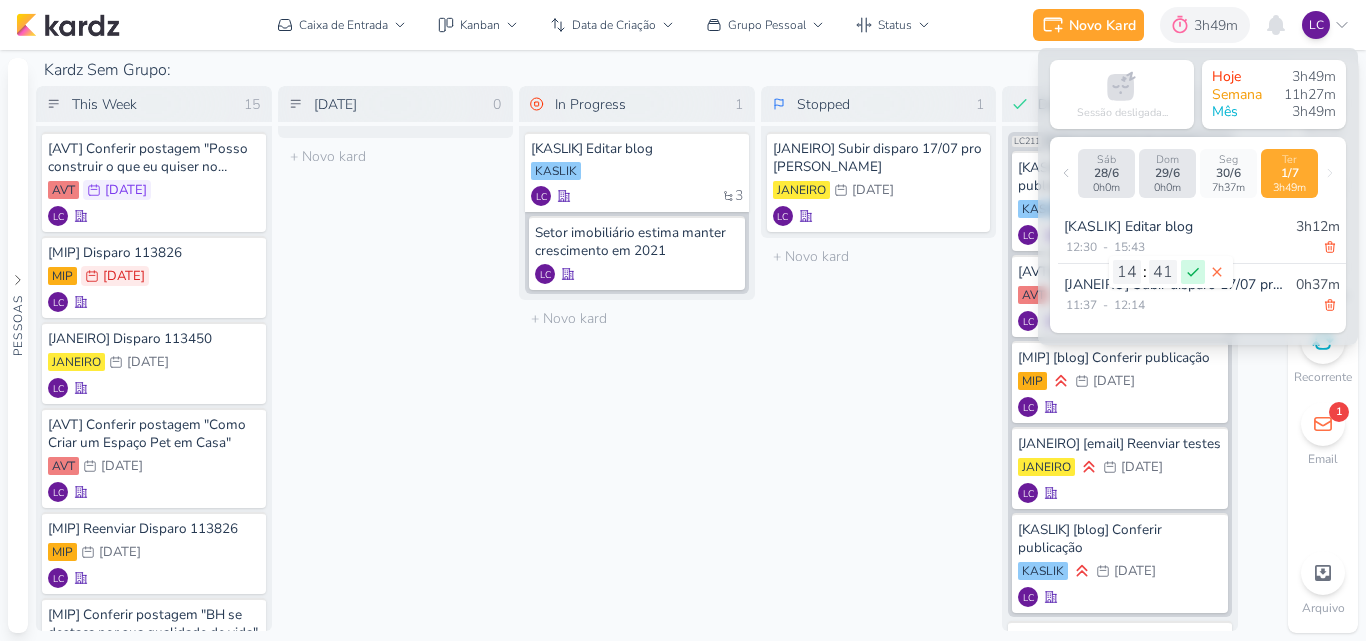 click 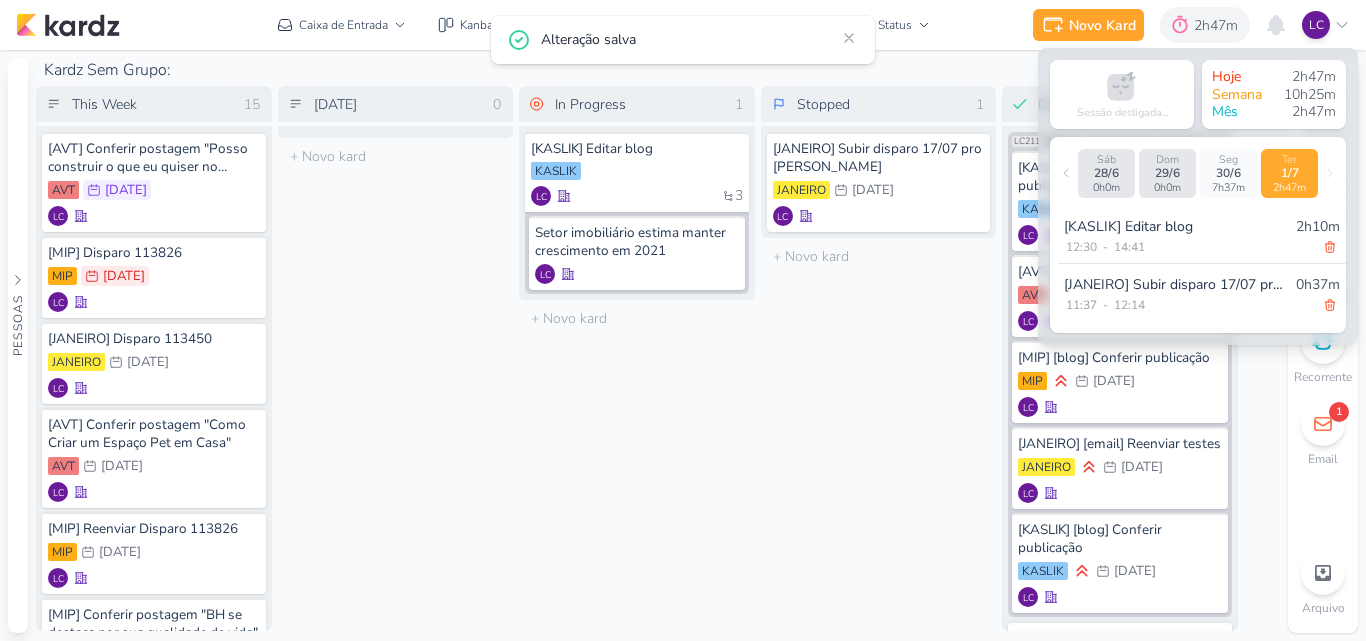 click on "Stopped
1
Mover Para Esquerda
Mover Para Direita
[GEOGRAPHIC_DATA]
[JANEIRO] Subir disparo 17/07 pro [PERSON_NAME]
JANEIRO
17/7
[DATE]" at bounding box center [879, 358] 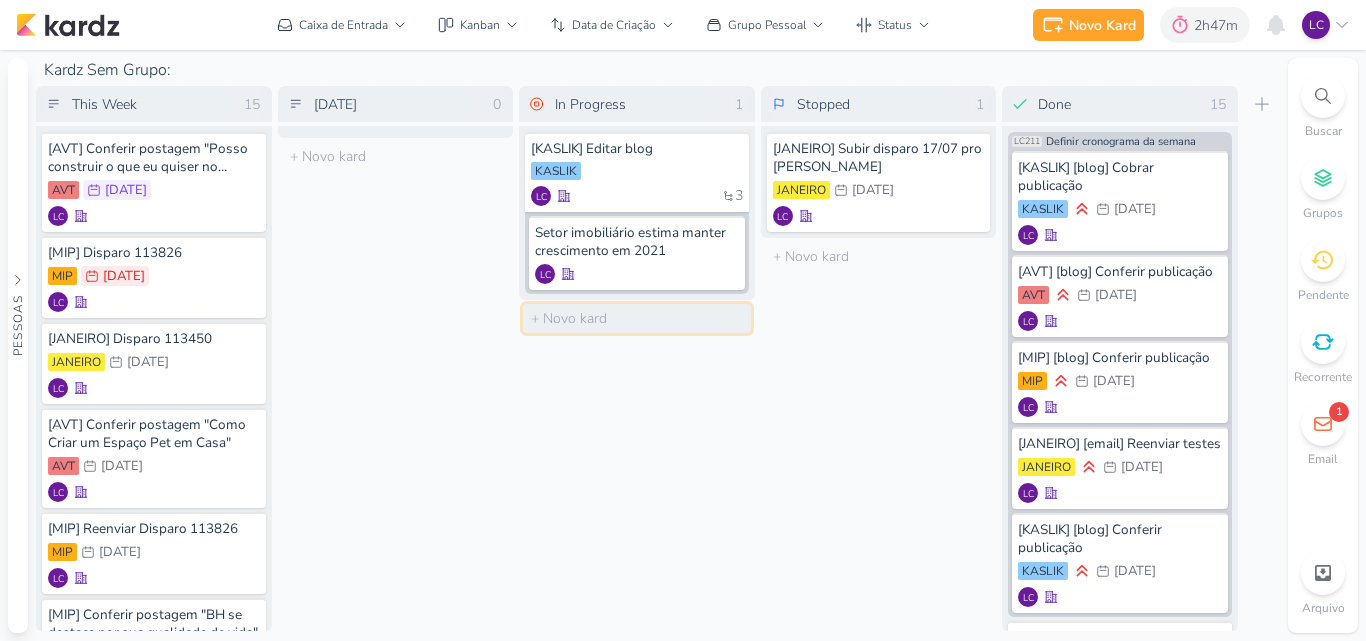 click at bounding box center [637, 318] 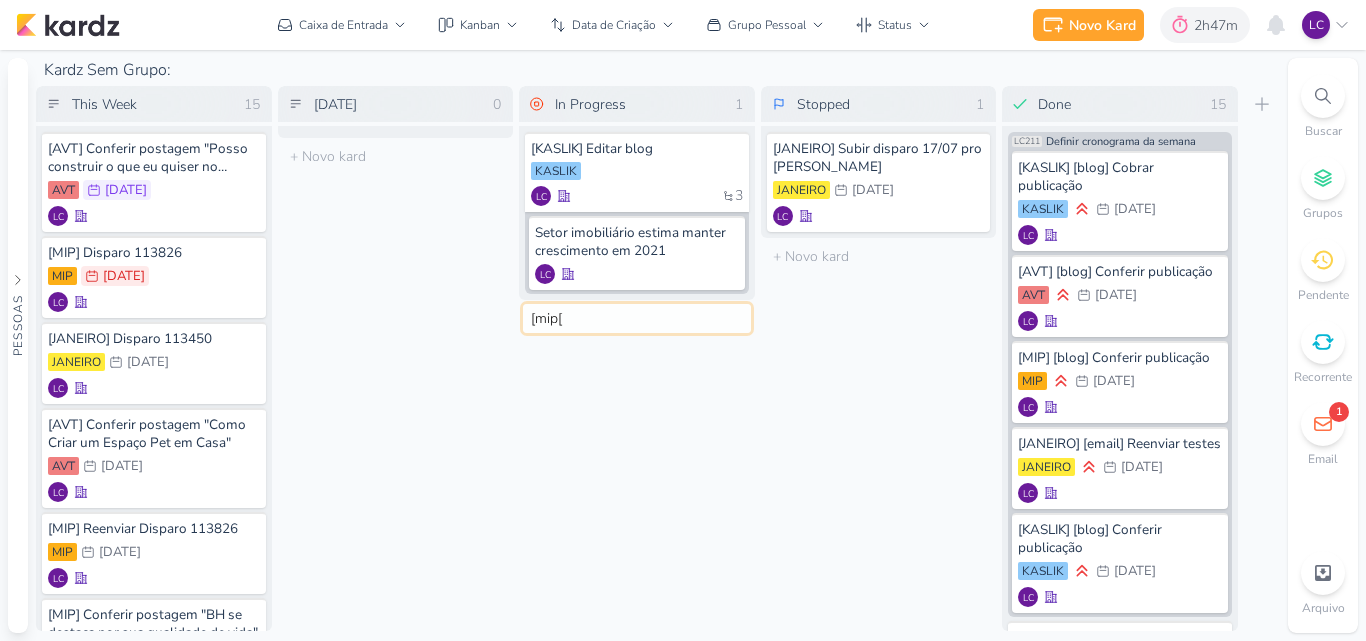 type on "[mip" 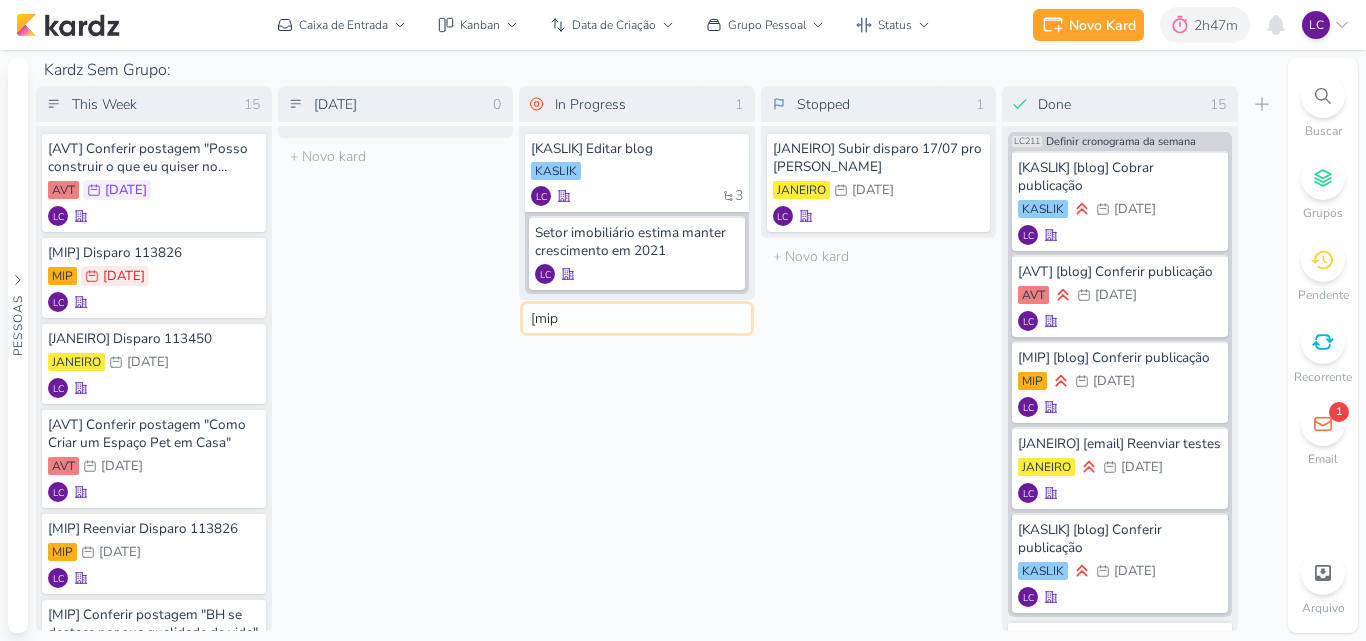 type 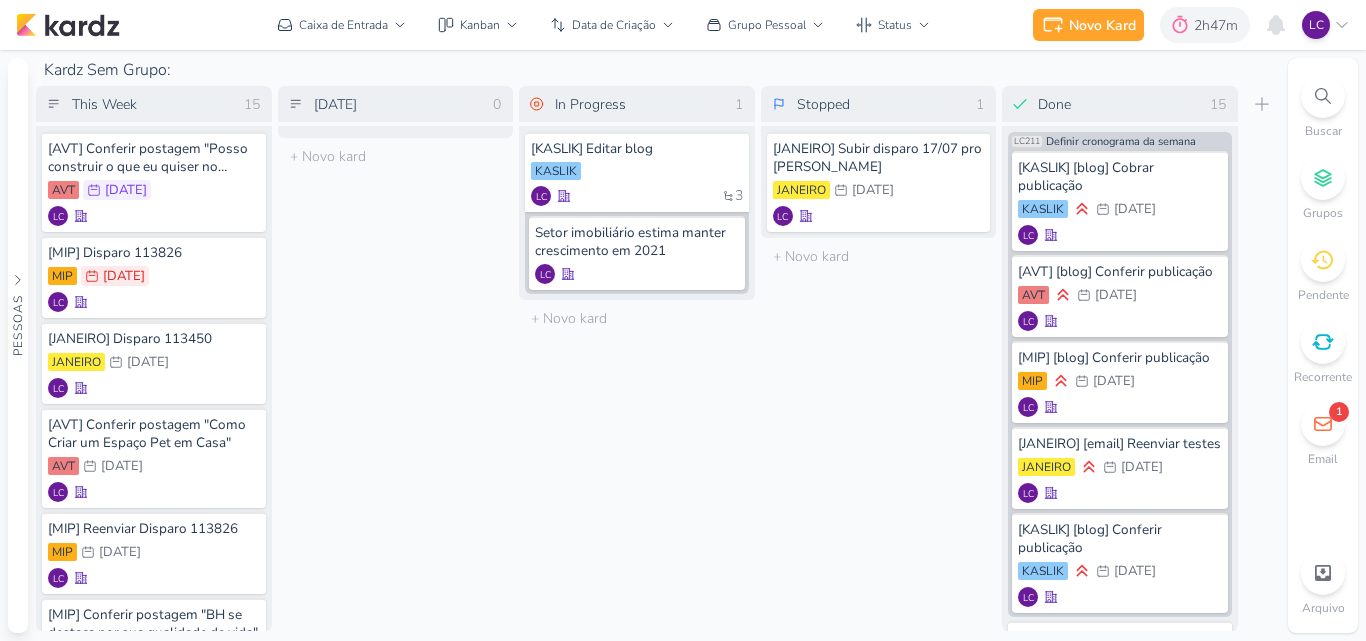 click on "[DATE]
0
Mover Para Esquerda
Mover Para Direita
[GEOGRAPHIC_DATA]
O título do kard deve ter menos que 100 caracteres" at bounding box center [396, 358] 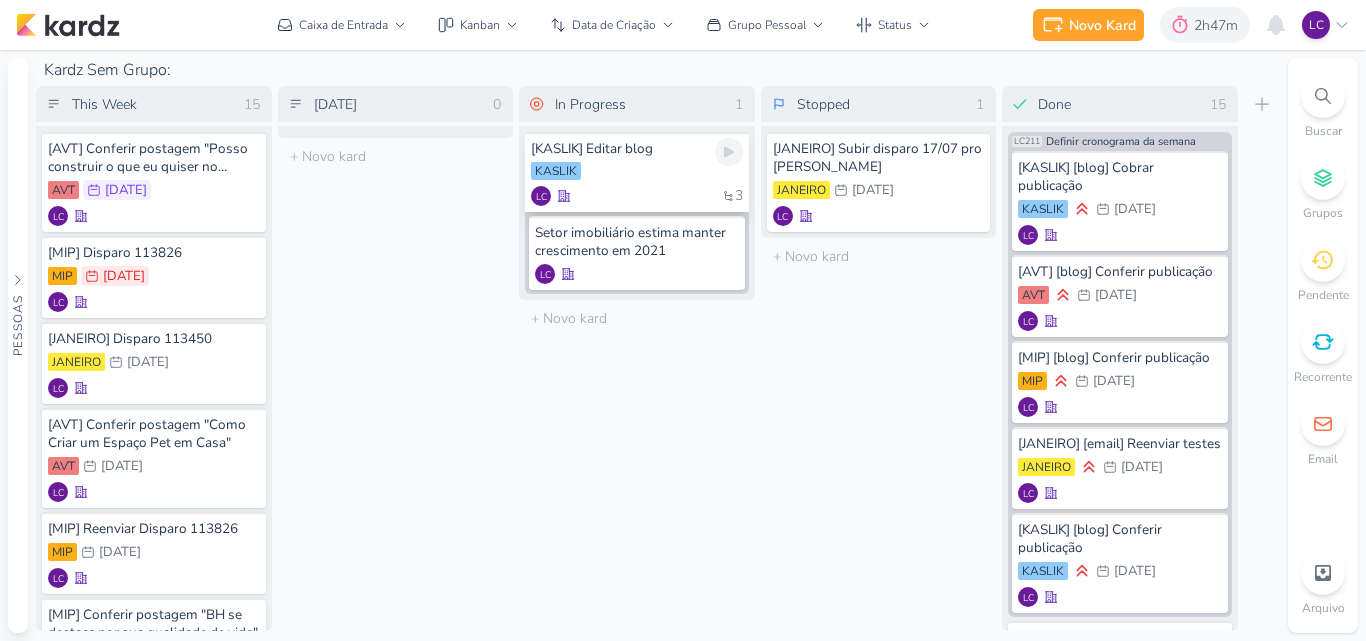 click on "[KASLIK] Editar blog
[GEOGRAPHIC_DATA]
3
LC" at bounding box center [637, 172] 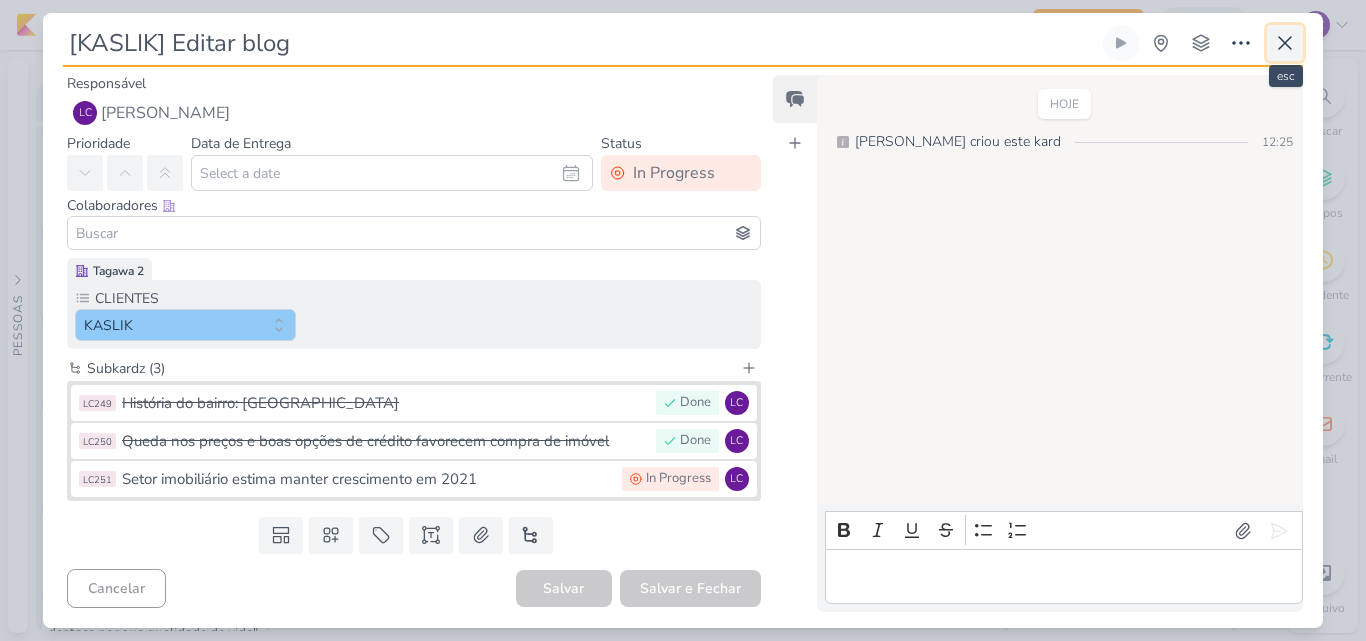 click at bounding box center [1285, 43] 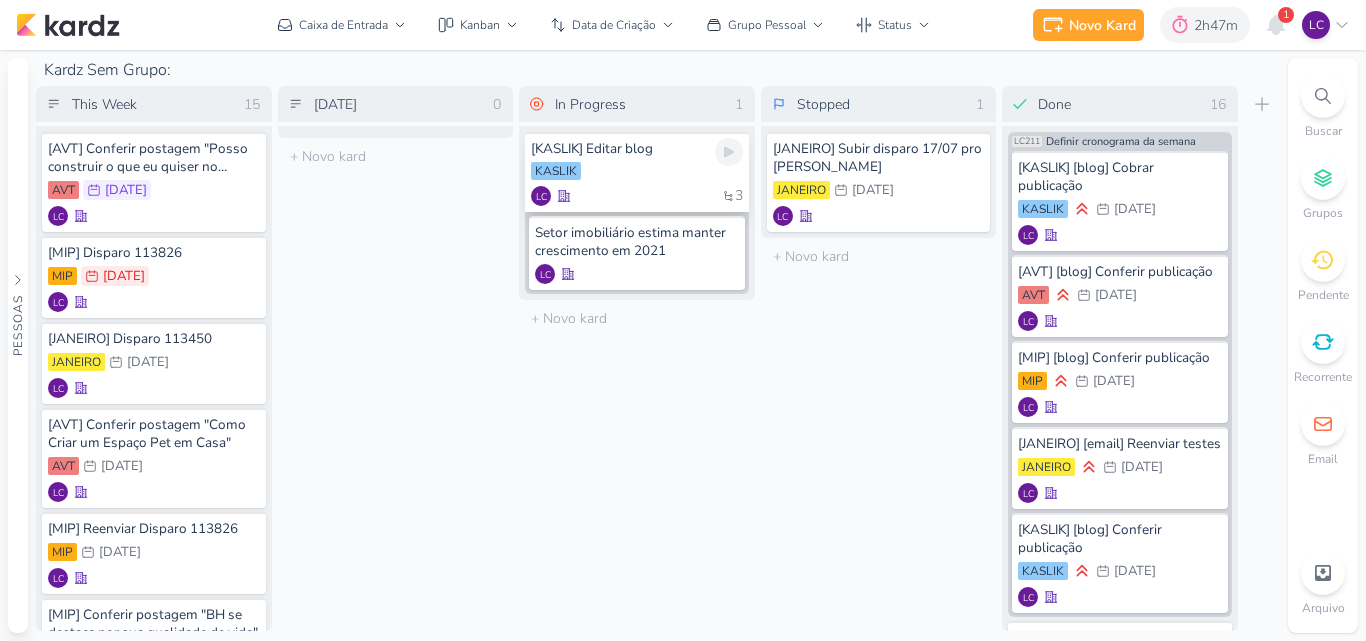 click on "3
LC" at bounding box center (637, 196) 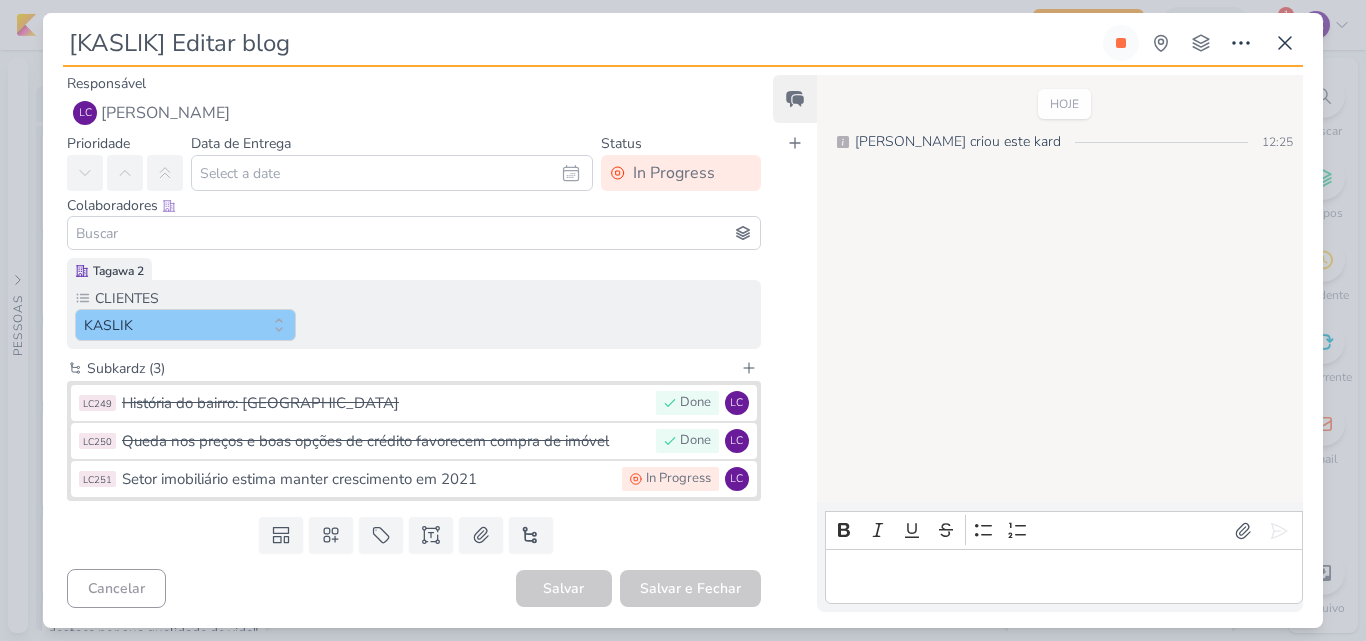 click on "[KASLIK] Editar blog
Criado por mim" at bounding box center (683, 320) 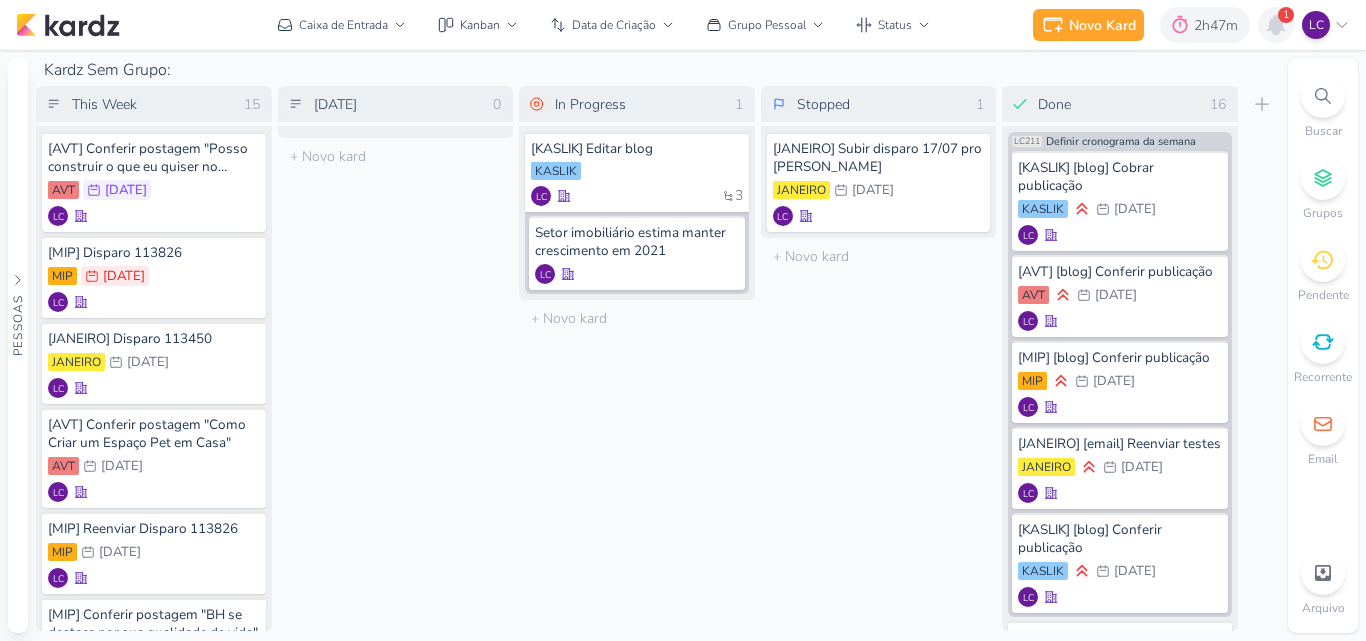 click at bounding box center (1276, 25) 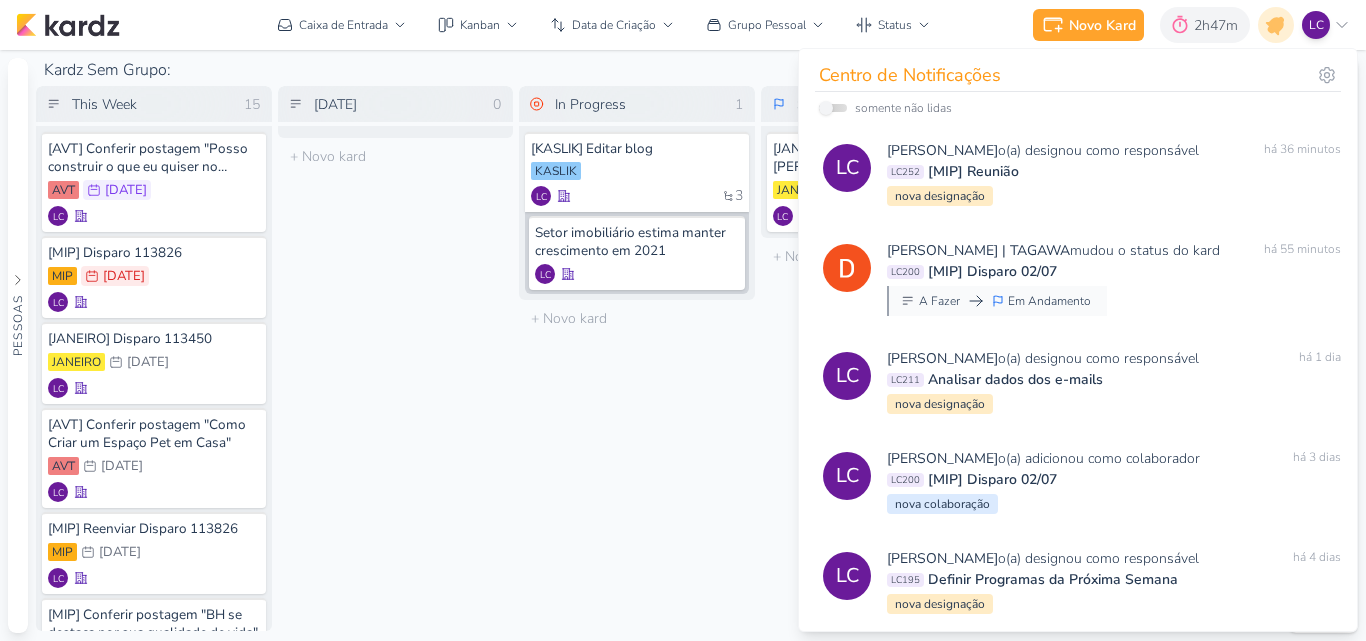 click on "[DATE]
0
Mover Para Esquerda
Mover Para Direita
[GEOGRAPHIC_DATA]
O título do kard deve ter menos que 100 caracteres" at bounding box center [396, 358] 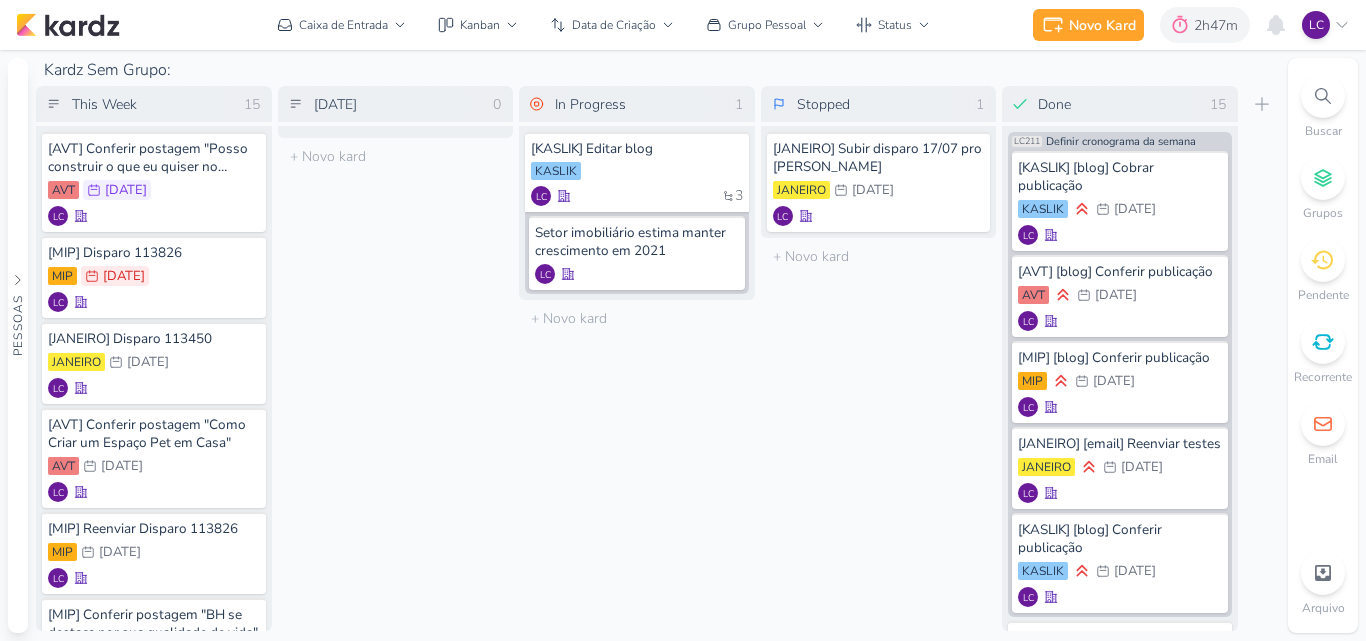 scroll, scrollTop: 0, scrollLeft: 0, axis: both 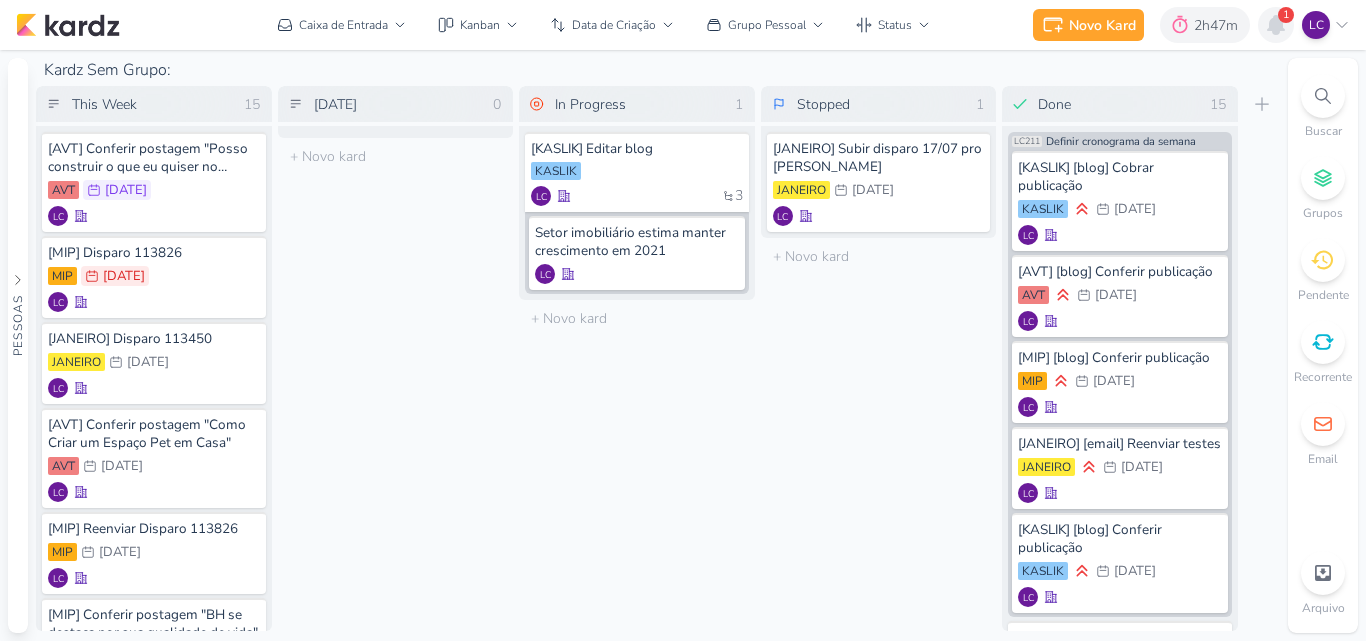 click at bounding box center [1276, 25] 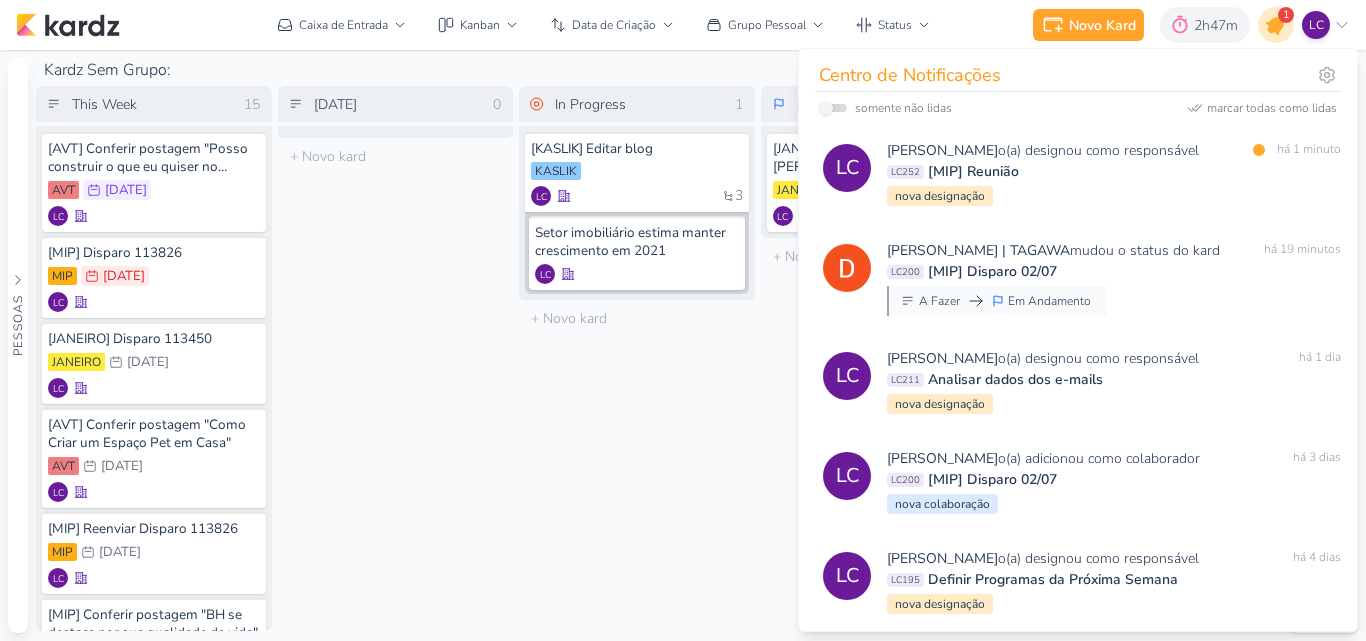 click 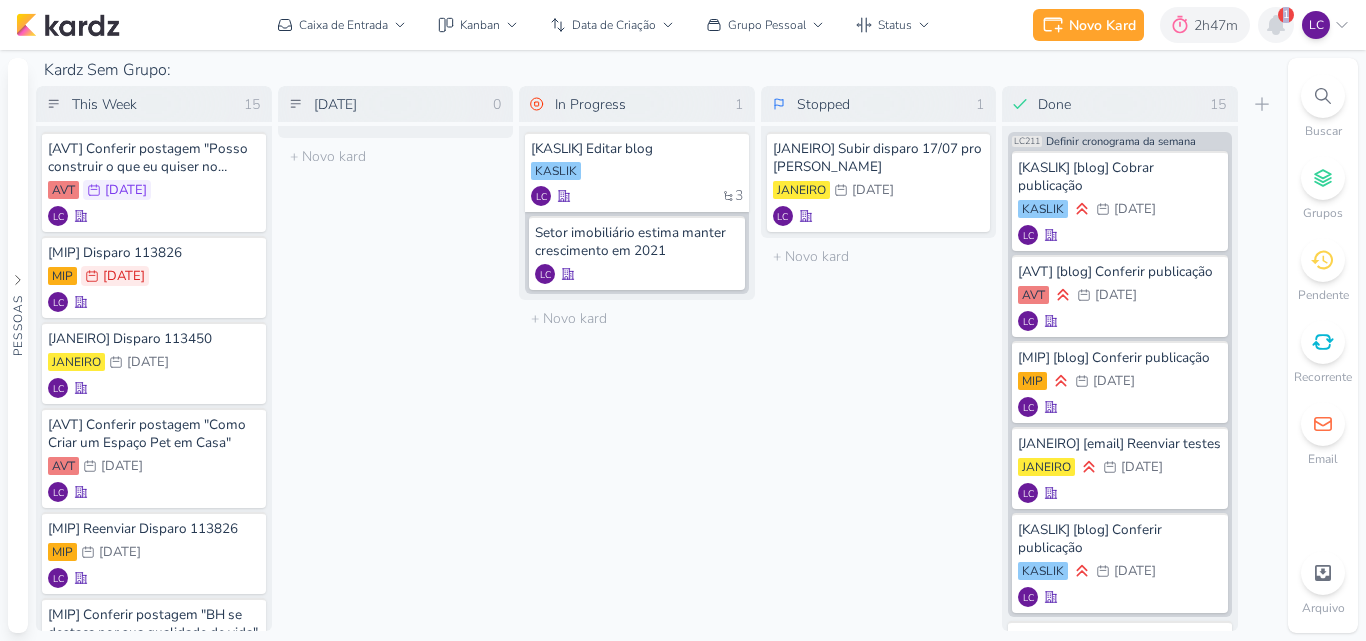 click 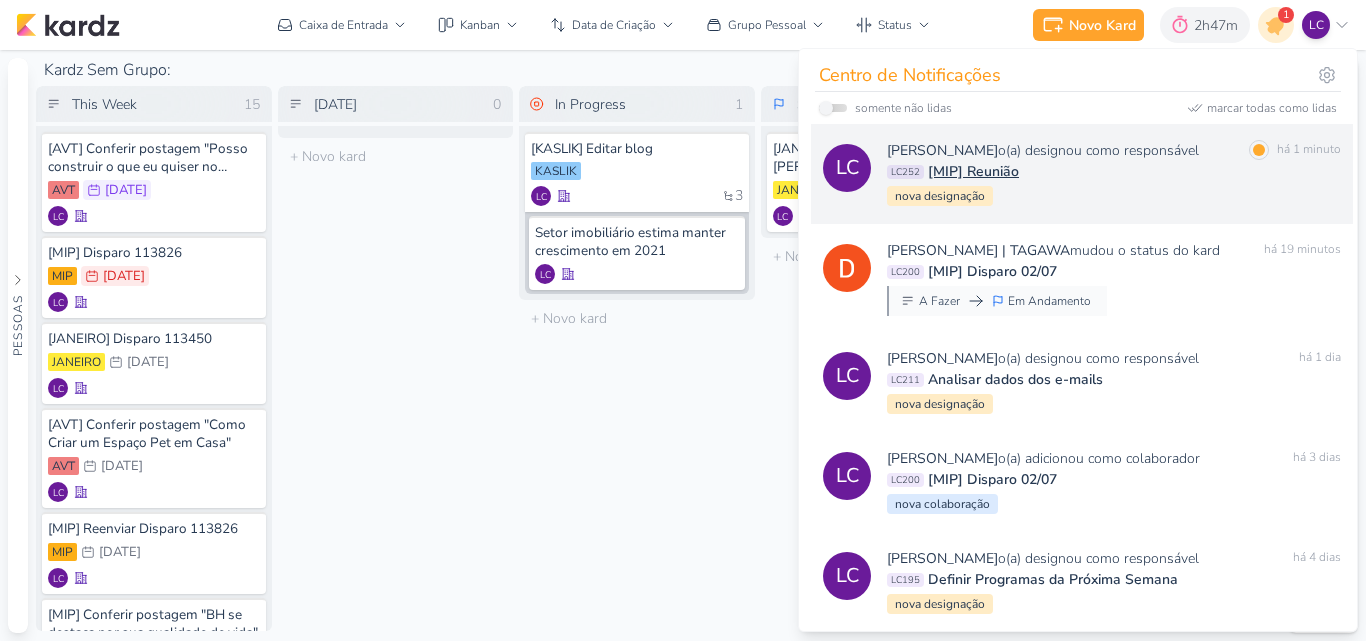 click on "[PERSON_NAME]" at bounding box center [942, 150] 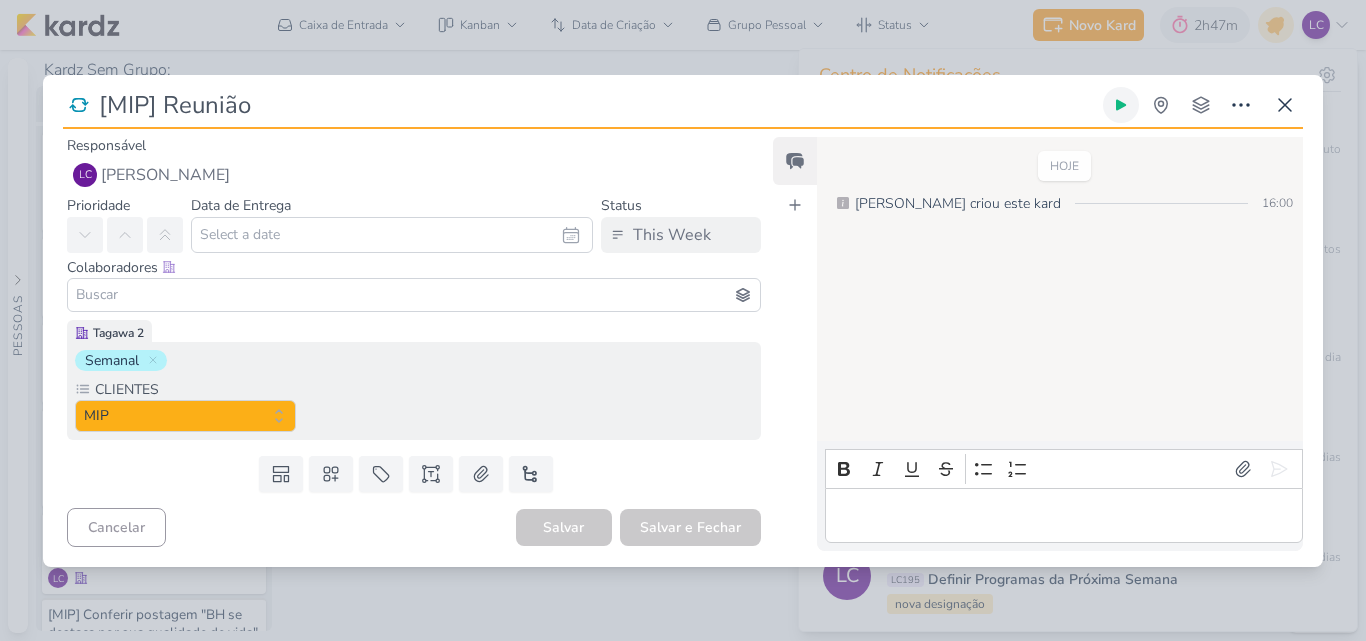 click at bounding box center (1121, 105) 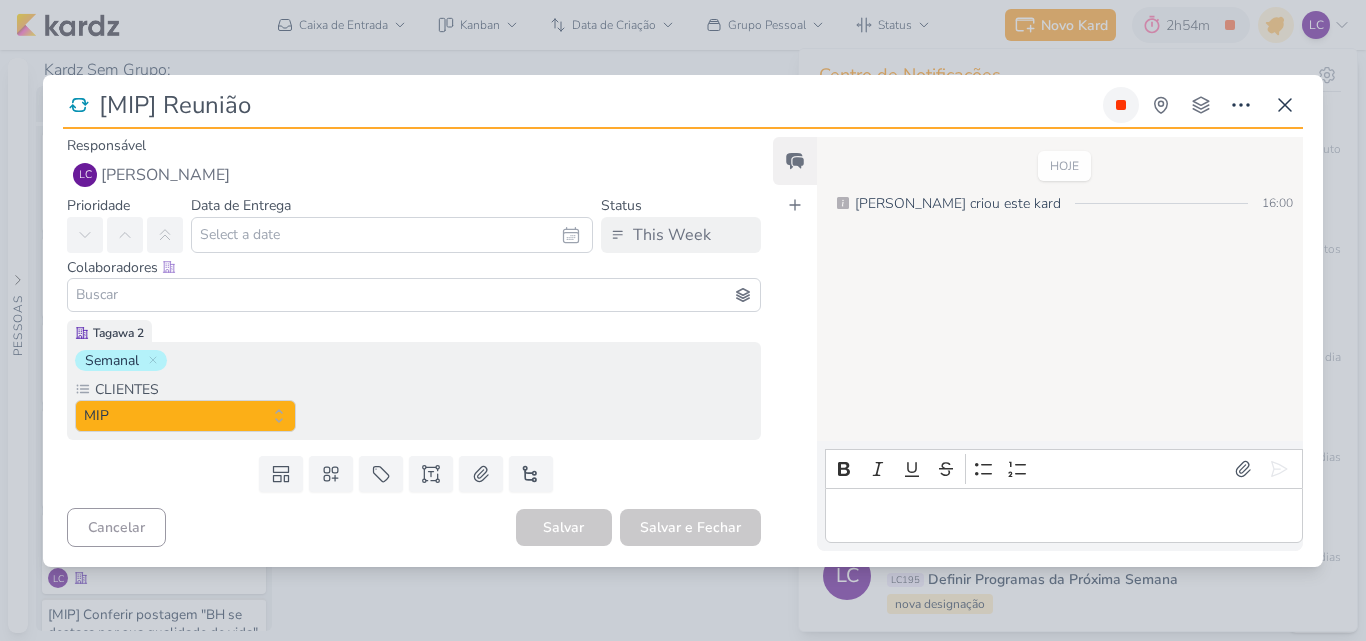 click at bounding box center (1121, 105) 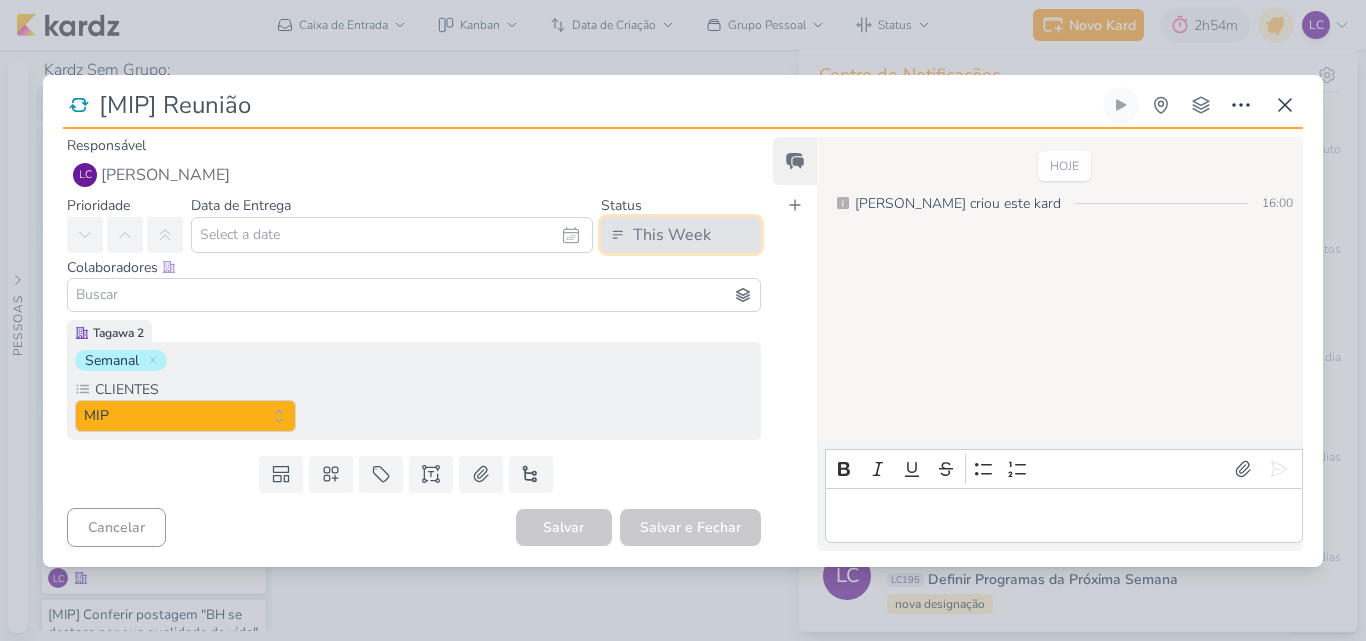 click on "This Week" at bounding box center (681, 235) 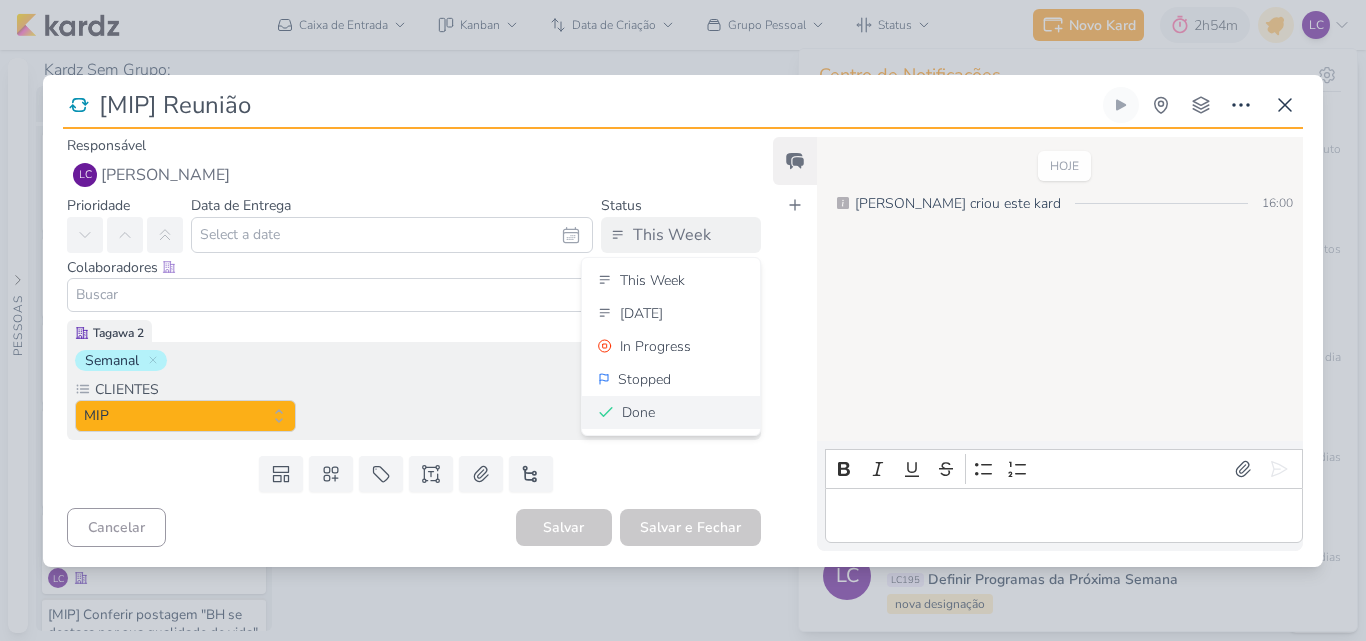 click on "Done" at bounding box center [638, 412] 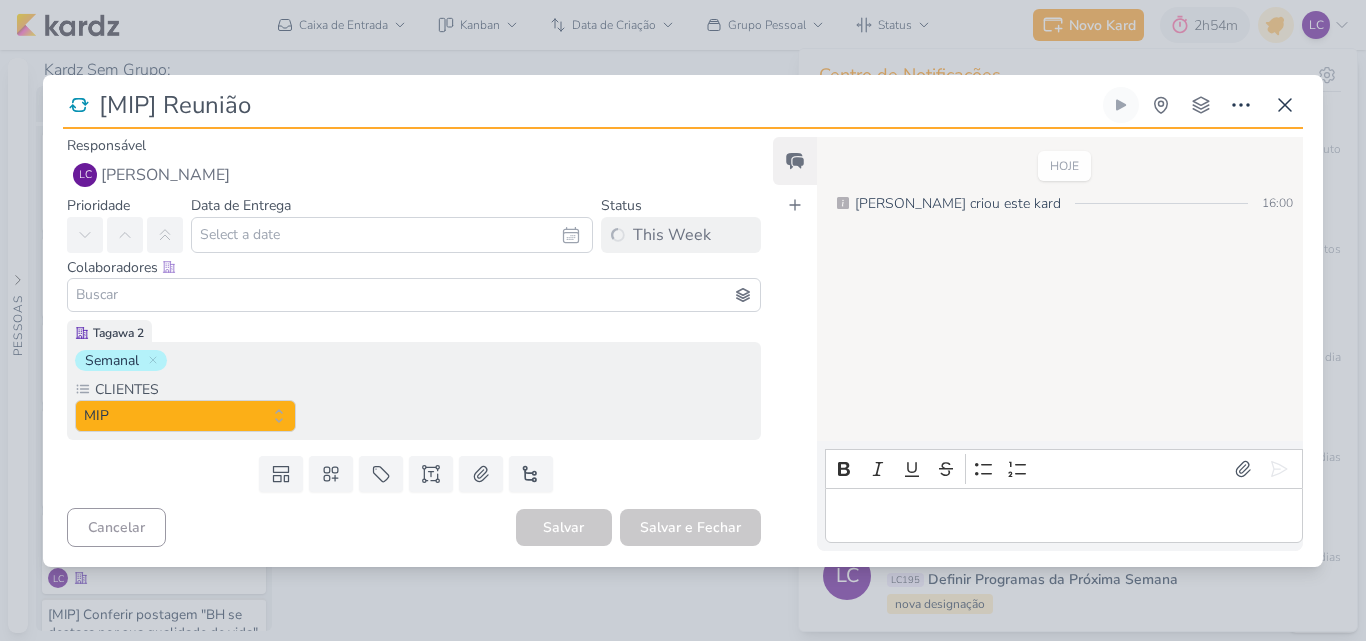 type 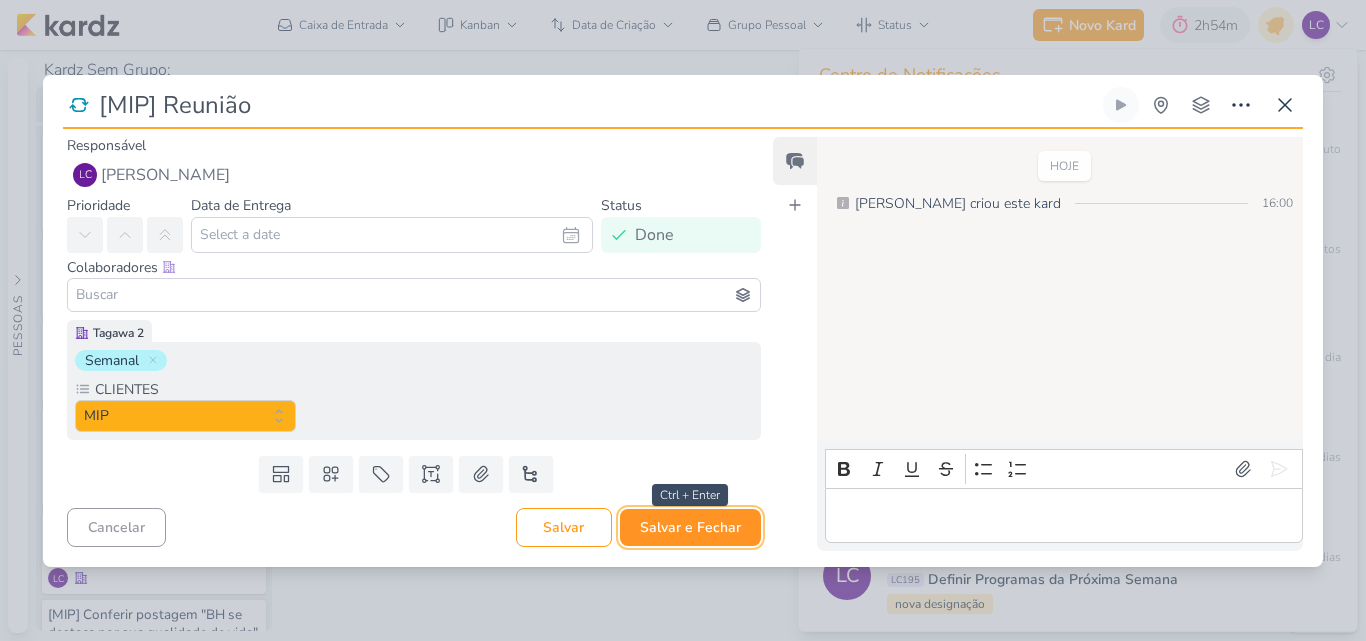 click on "Salvar e Fechar" at bounding box center (690, 527) 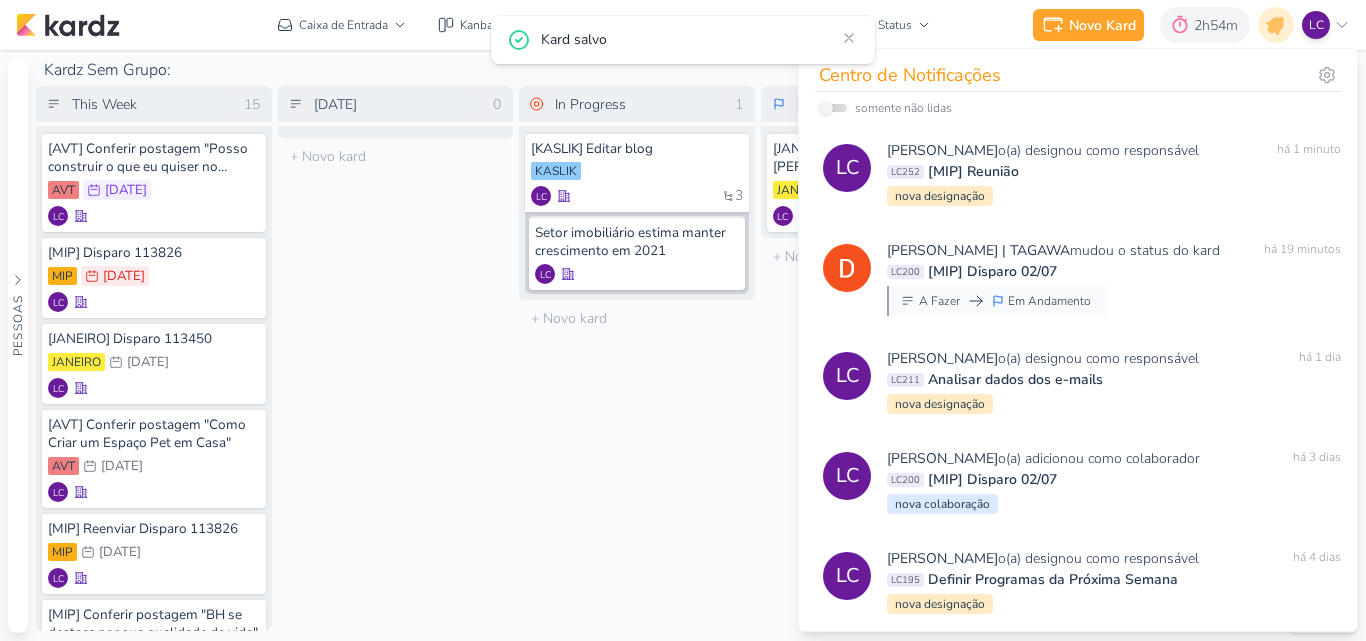 click on "[DATE]
0
Mover Para Esquerda
Mover Para Direita
[GEOGRAPHIC_DATA]
O título do kard deve ter menos que 100 caracteres" at bounding box center [396, 358] 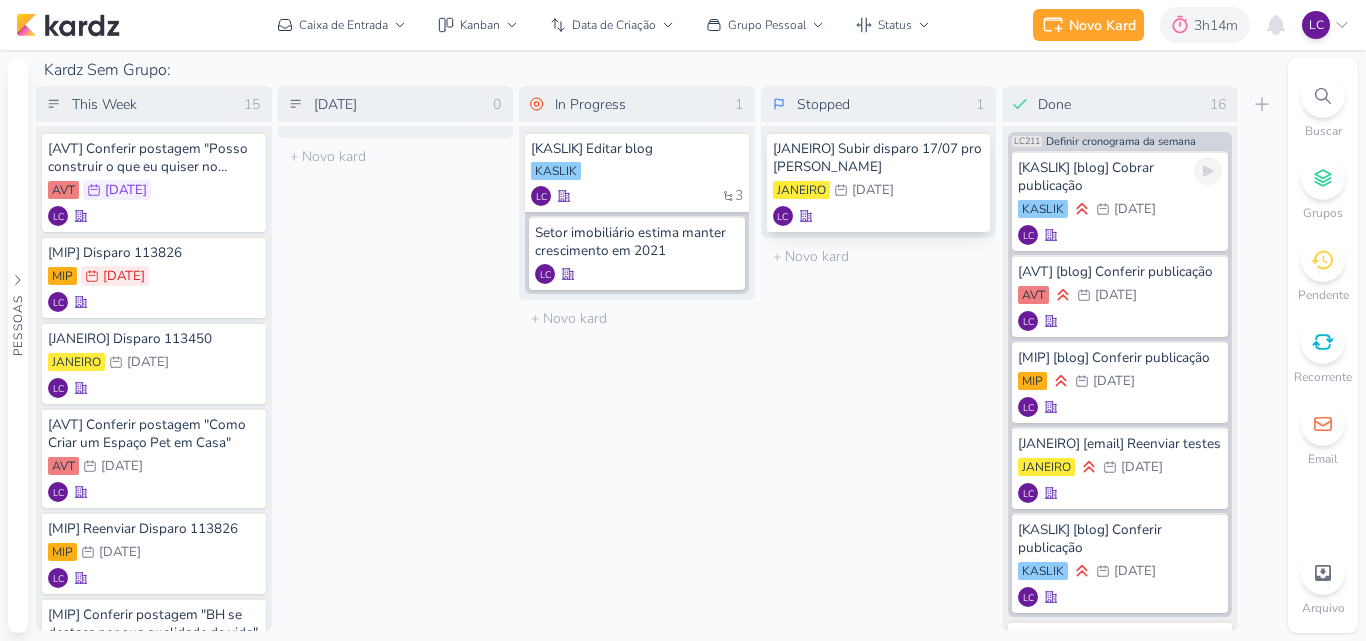 scroll, scrollTop: 0, scrollLeft: 0, axis: both 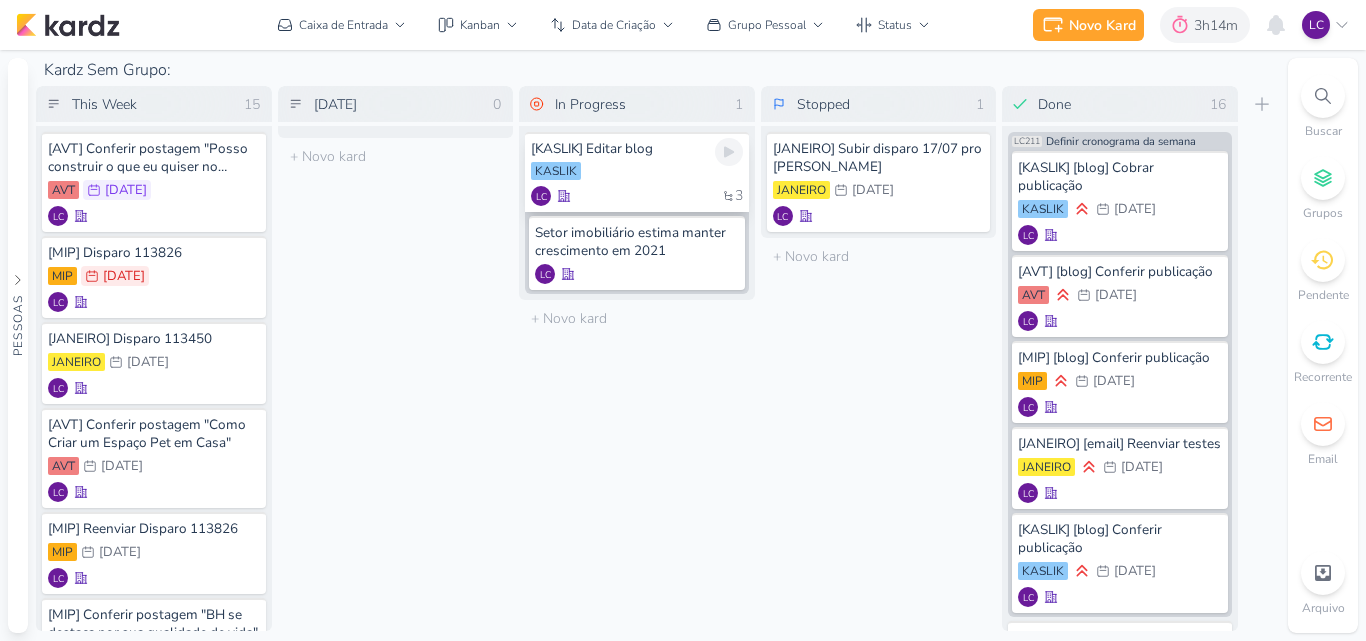 click on "3
LC" at bounding box center [637, 196] 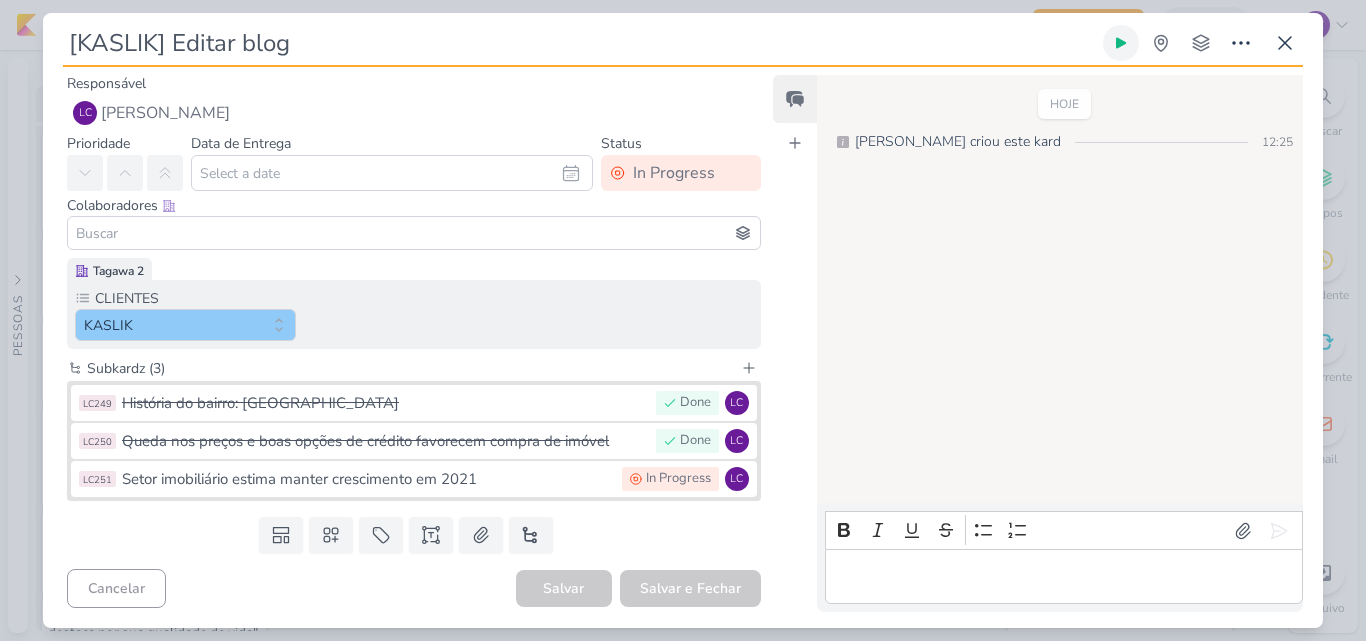 drag, startPoint x: 1114, startPoint y: 42, endPoint x: 1105, endPoint y: 36, distance: 10.816654 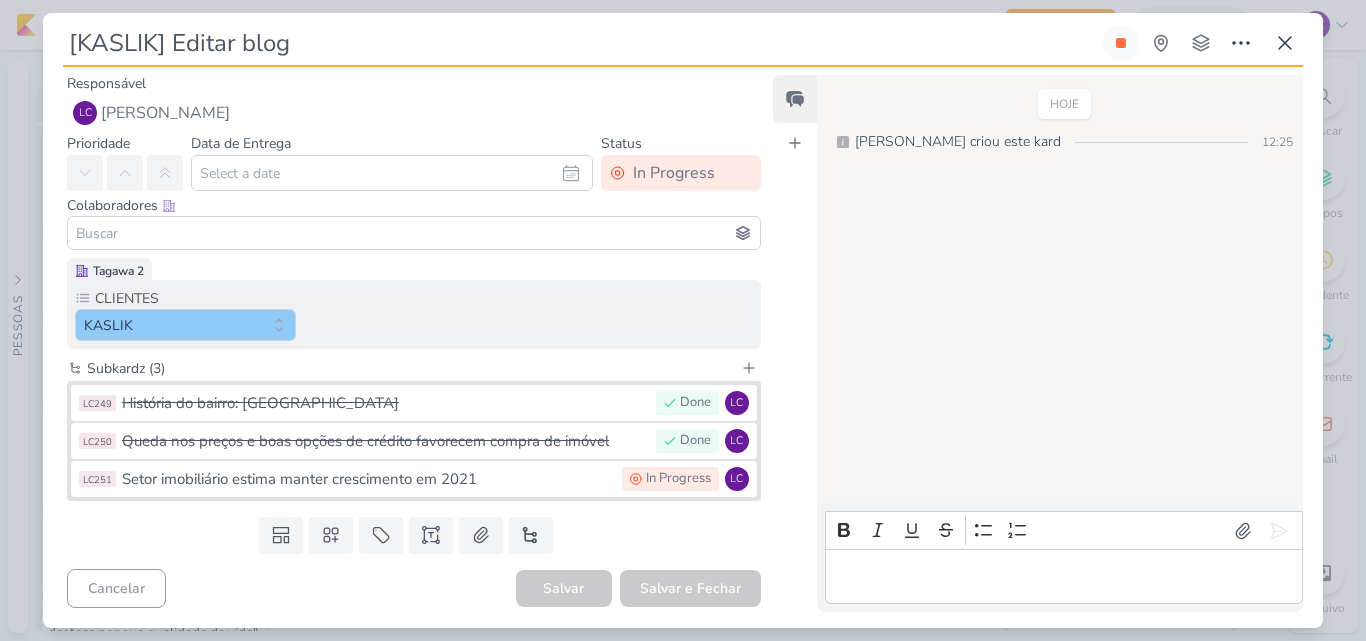 type 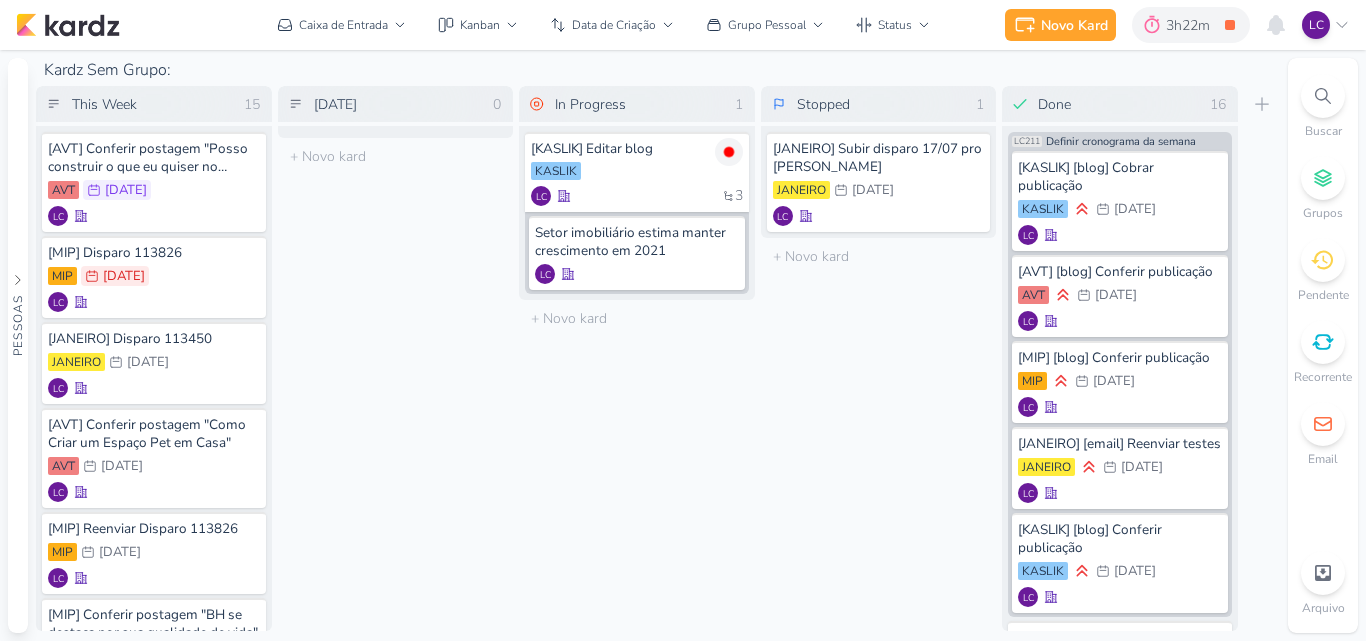 scroll, scrollTop: 0, scrollLeft: 0, axis: both 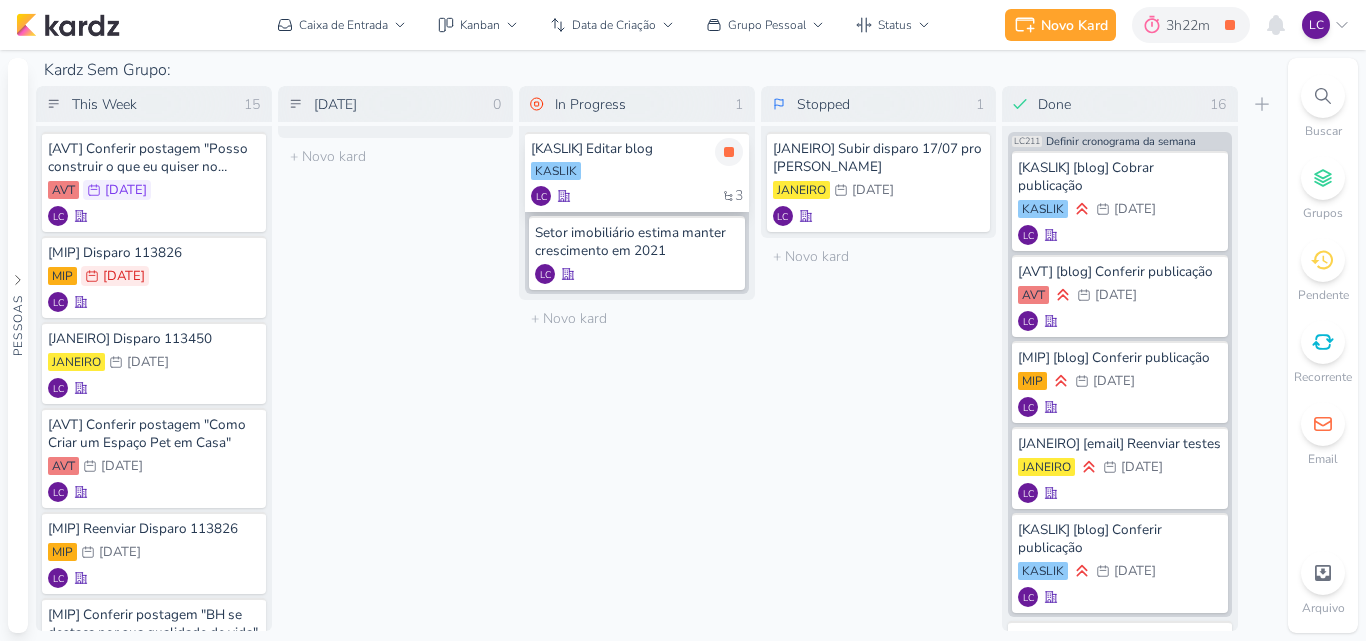 click on "[KASLIK] Editar blog
[GEOGRAPHIC_DATA]
3
LC" at bounding box center (637, 172) 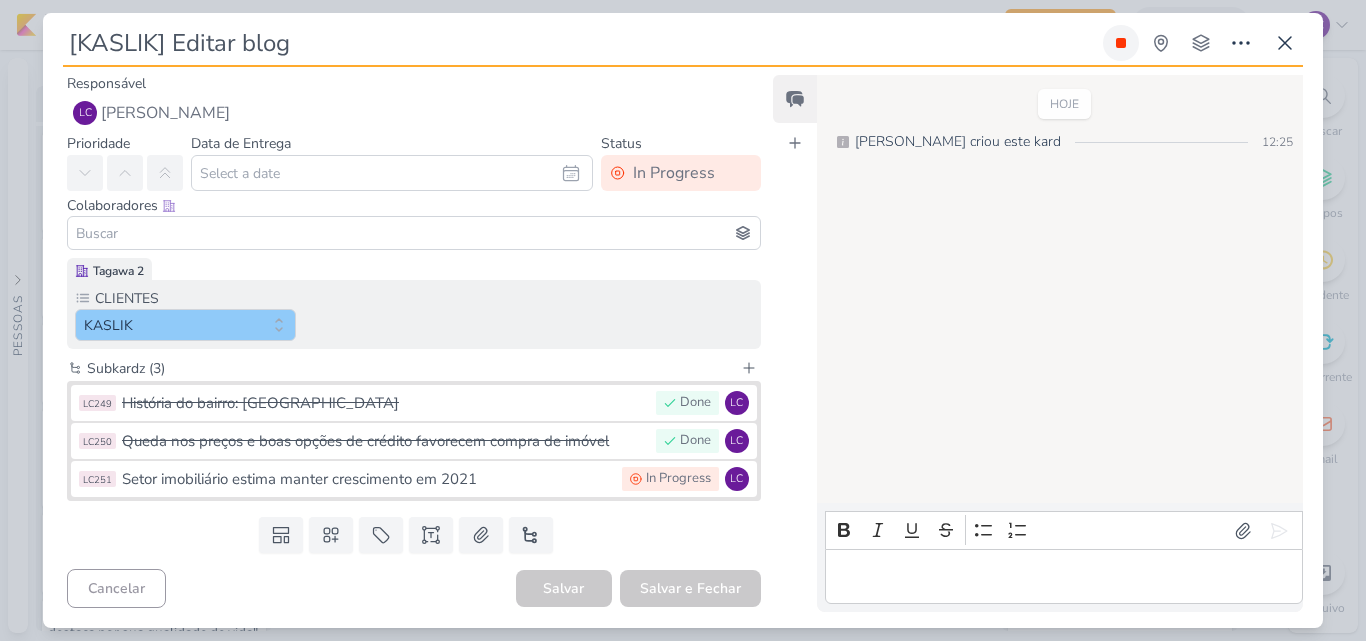 click at bounding box center [1121, 43] 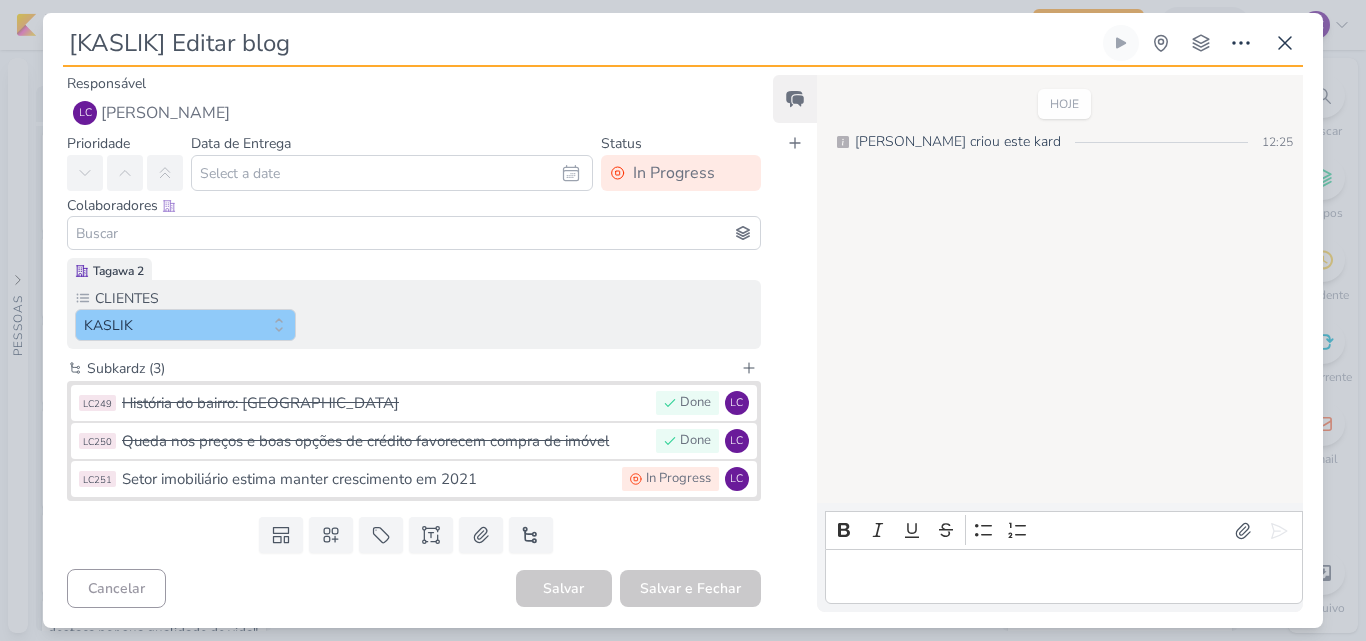 type 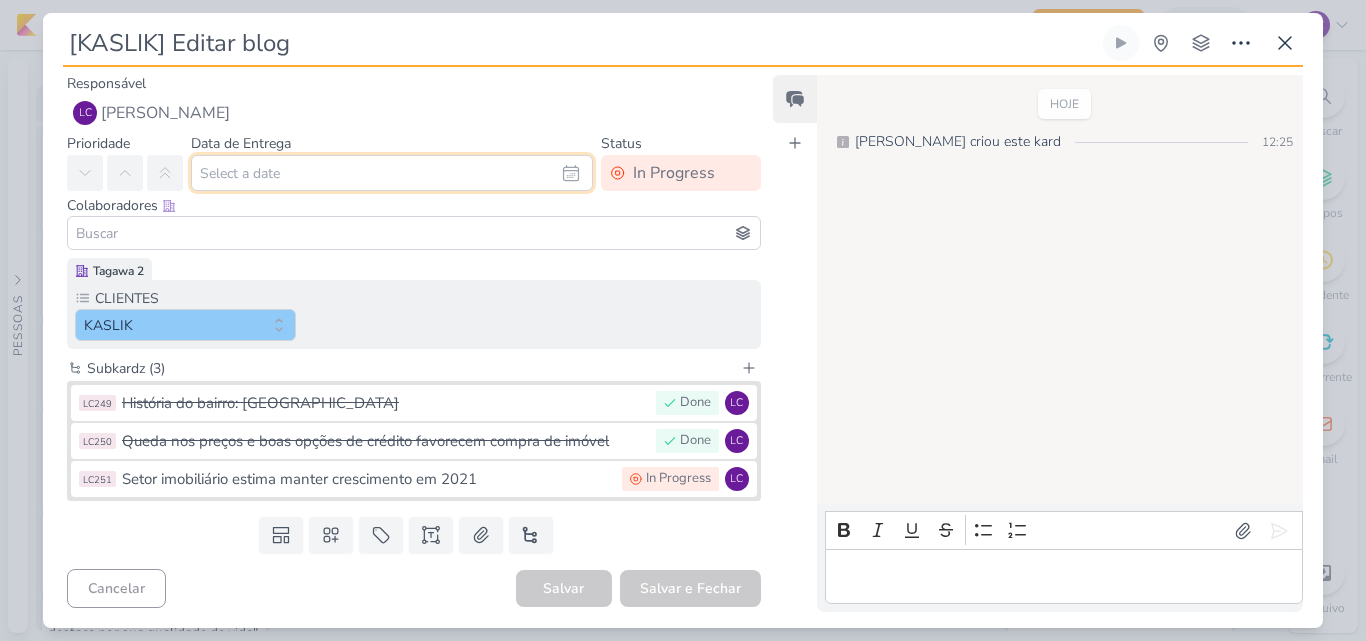 click at bounding box center (392, 173) 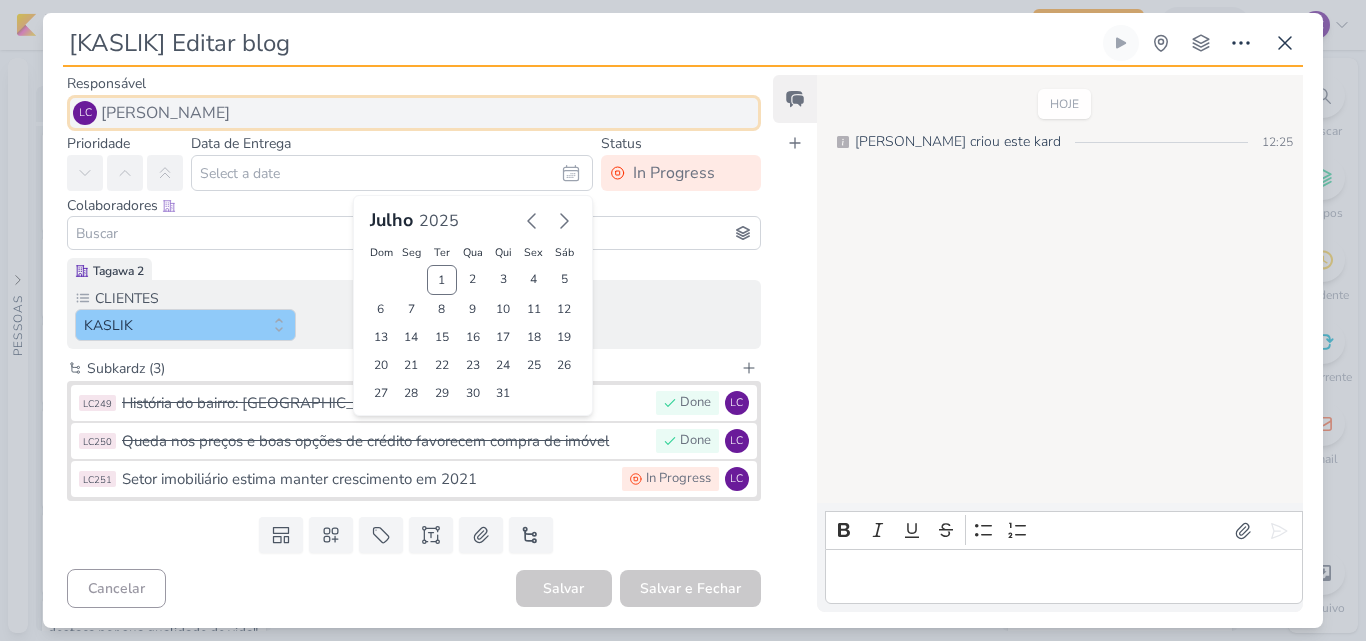 click on "LC
Laís Costa" at bounding box center (414, 113) 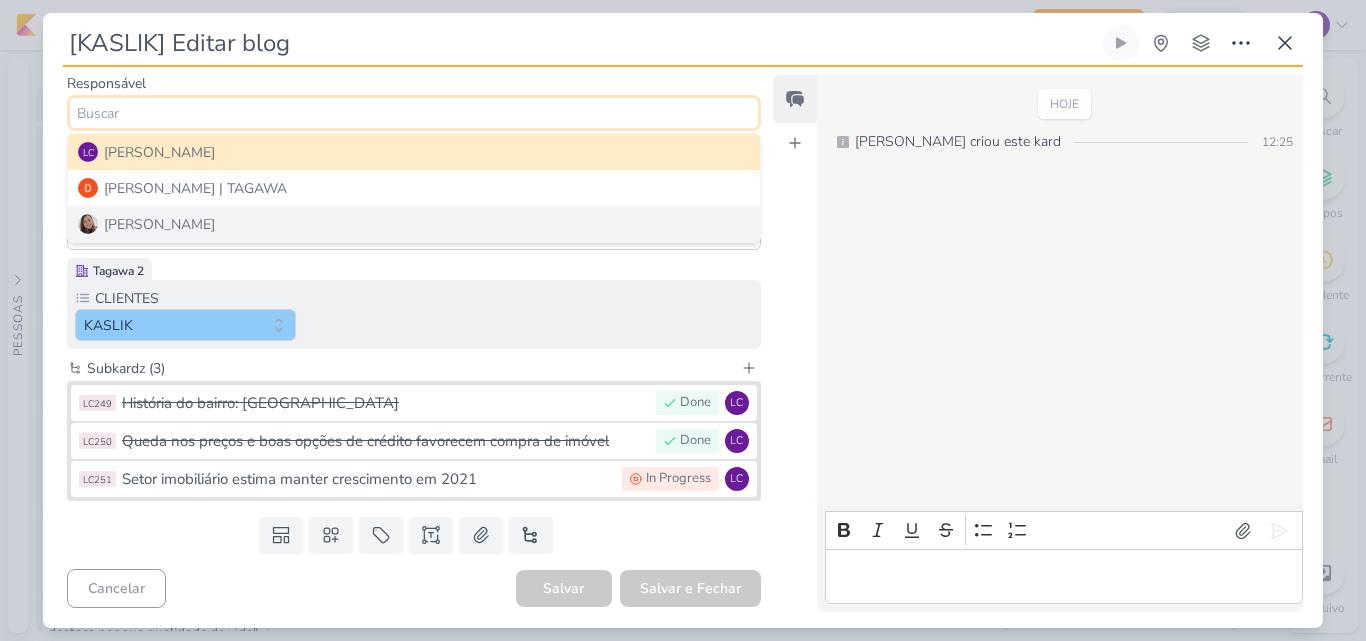 click on "Feed
Atrelar email
Solte o email para atrelar ao kard" at bounding box center (795, 343) 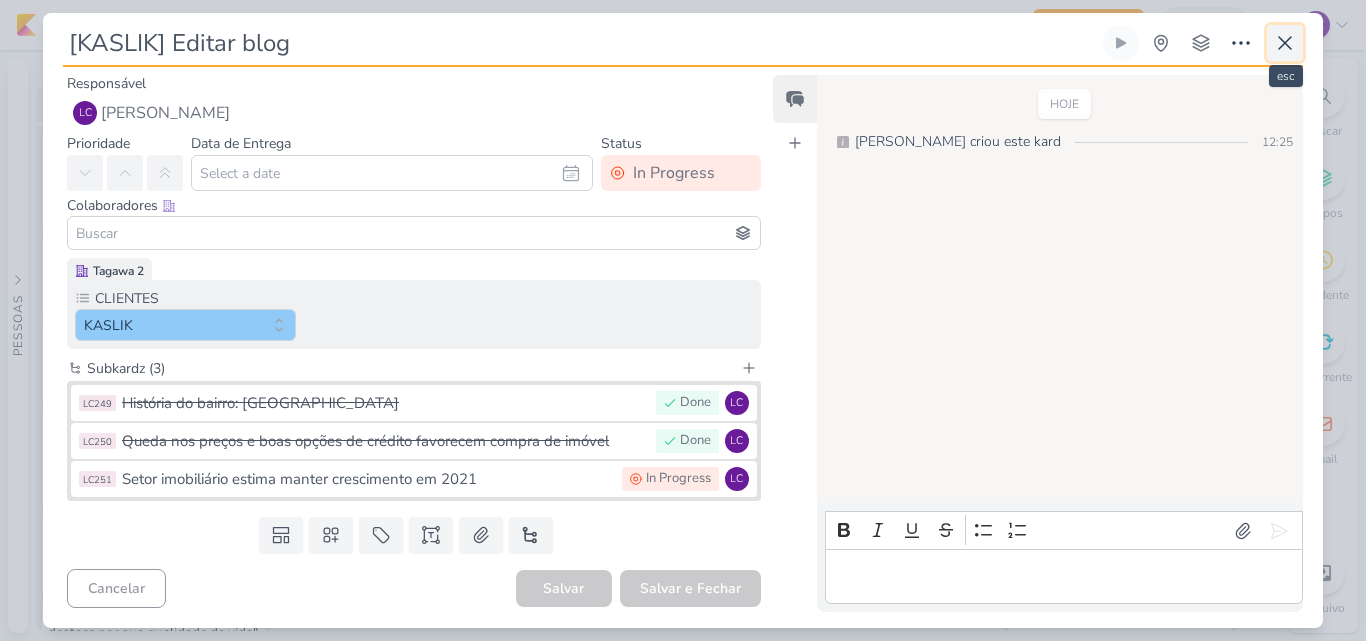 click at bounding box center [1285, 43] 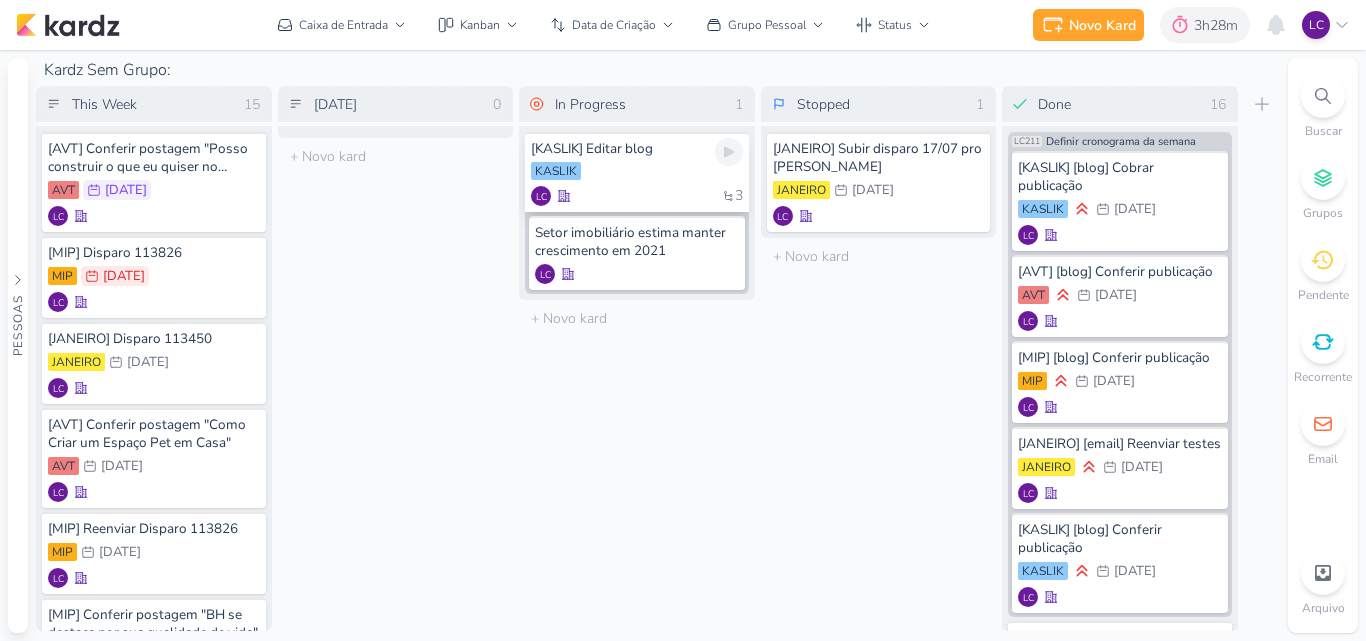 click on "[KASLIK] Editar blog
[GEOGRAPHIC_DATA]
3
LC" at bounding box center (637, 172) 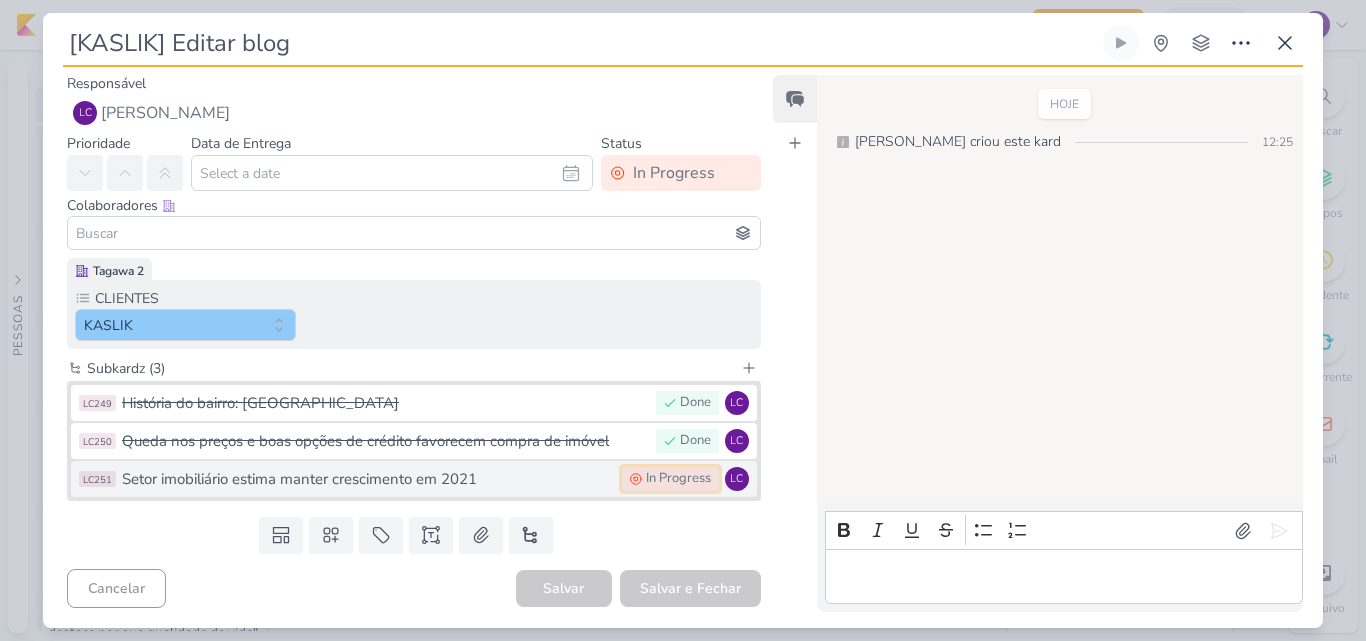 click on "In Progress" at bounding box center (678, 479) 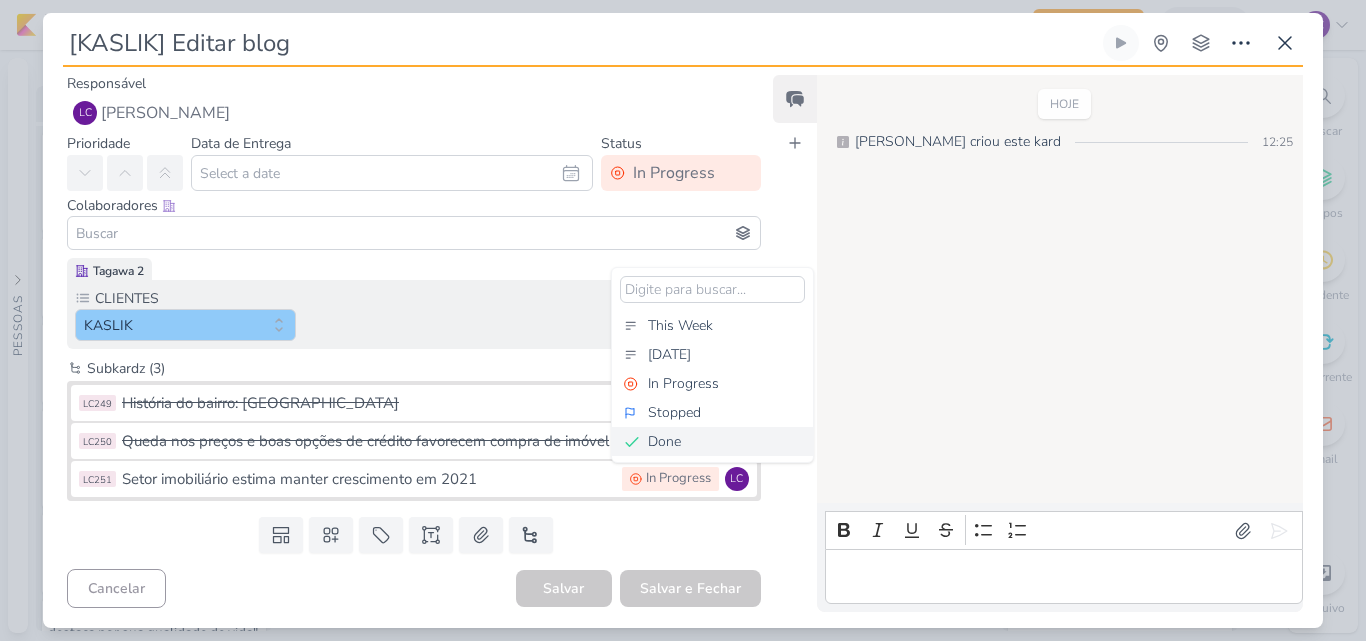 click on "Done" at bounding box center [664, 441] 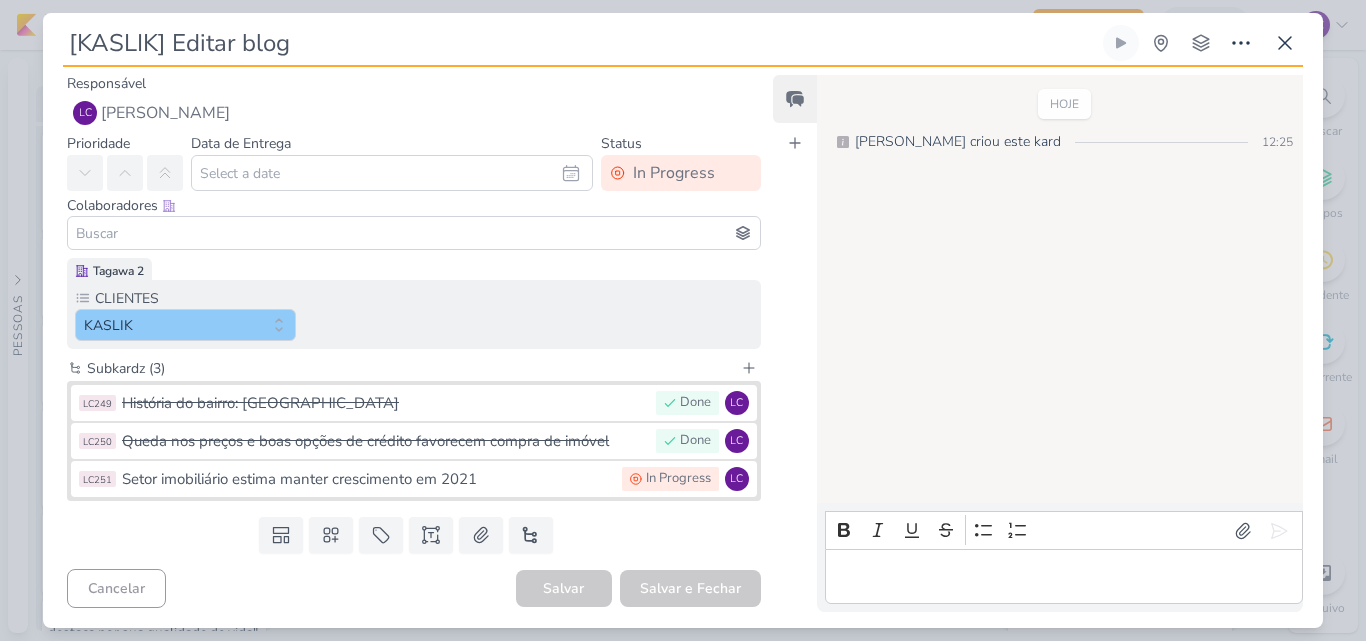 type 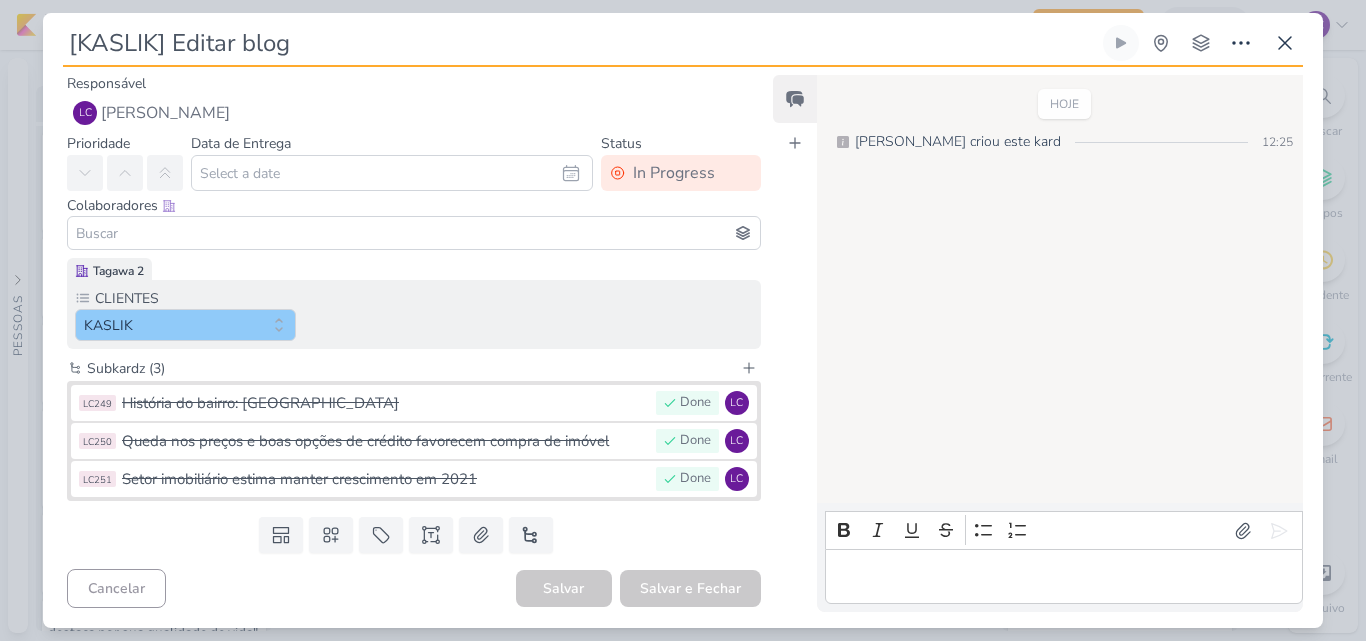 click on "Salvar e Fechar
Ctrl + Enter" at bounding box center (690, 588) 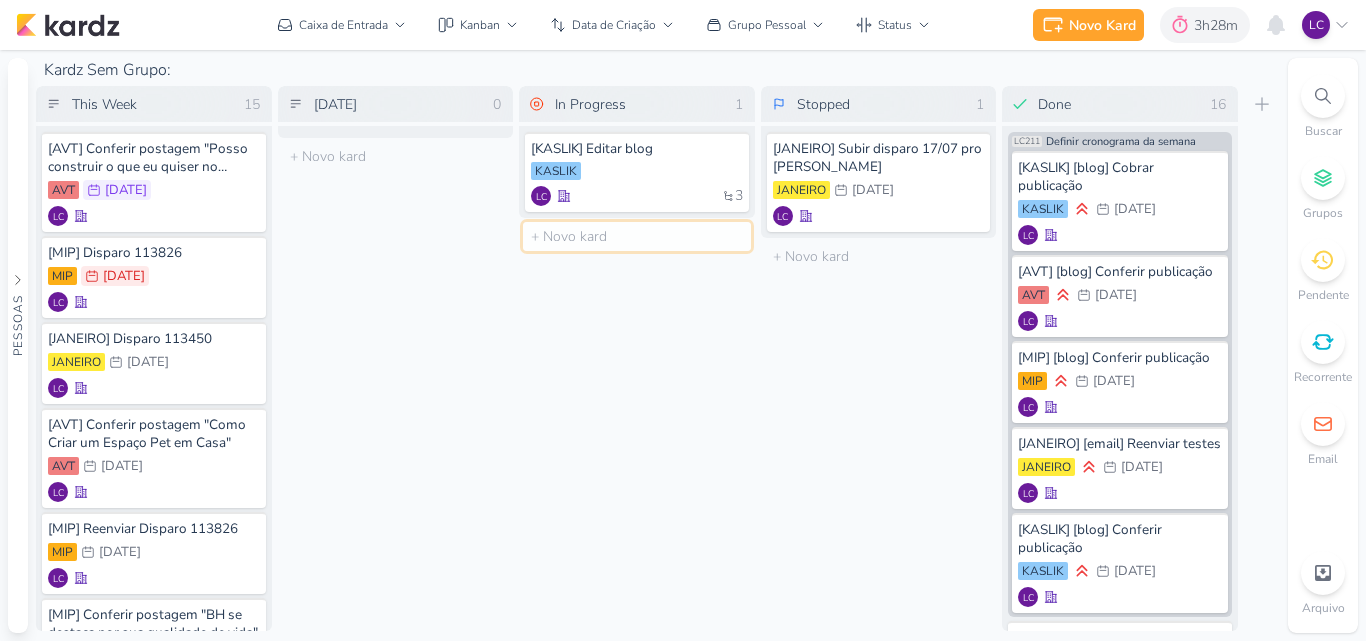 click at bounding box center (637, 236) 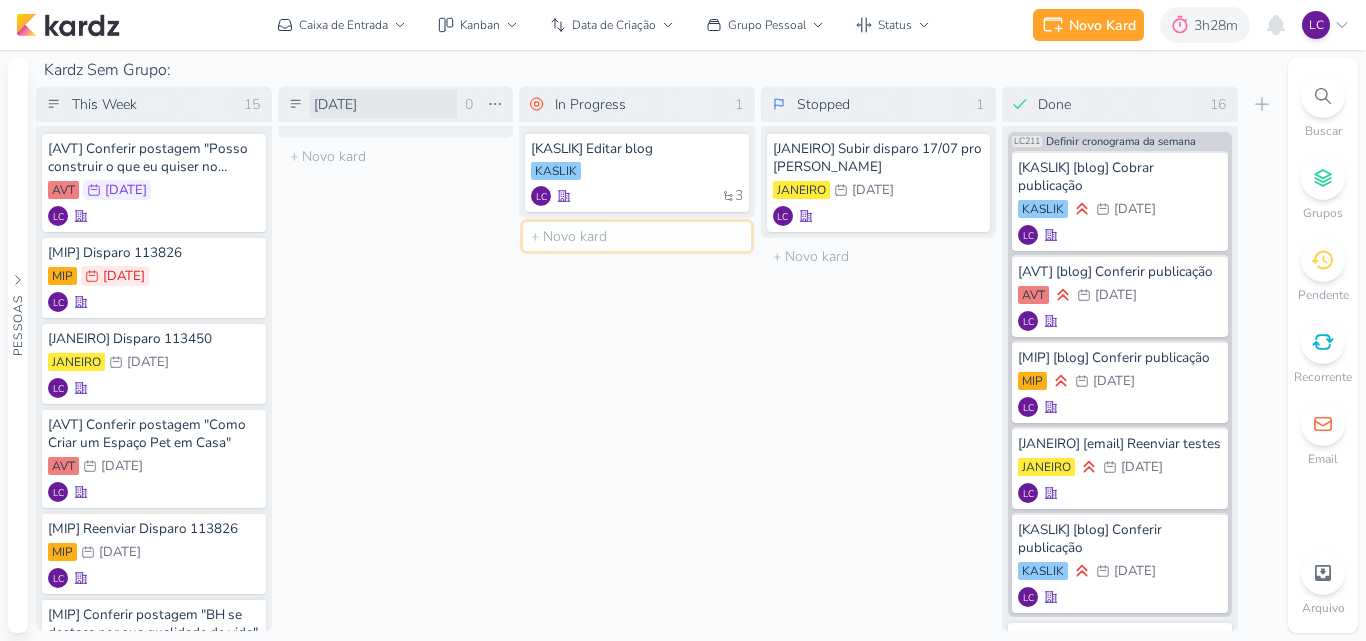 type on "[" 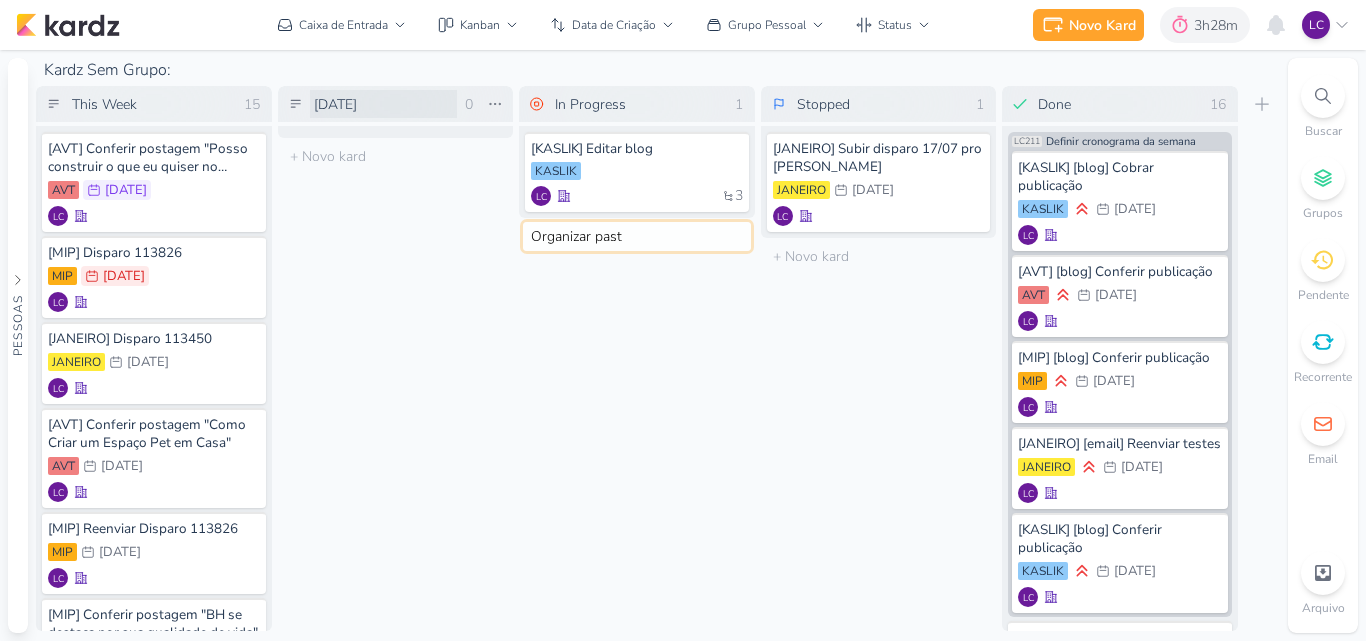type on "Organizar pasta" 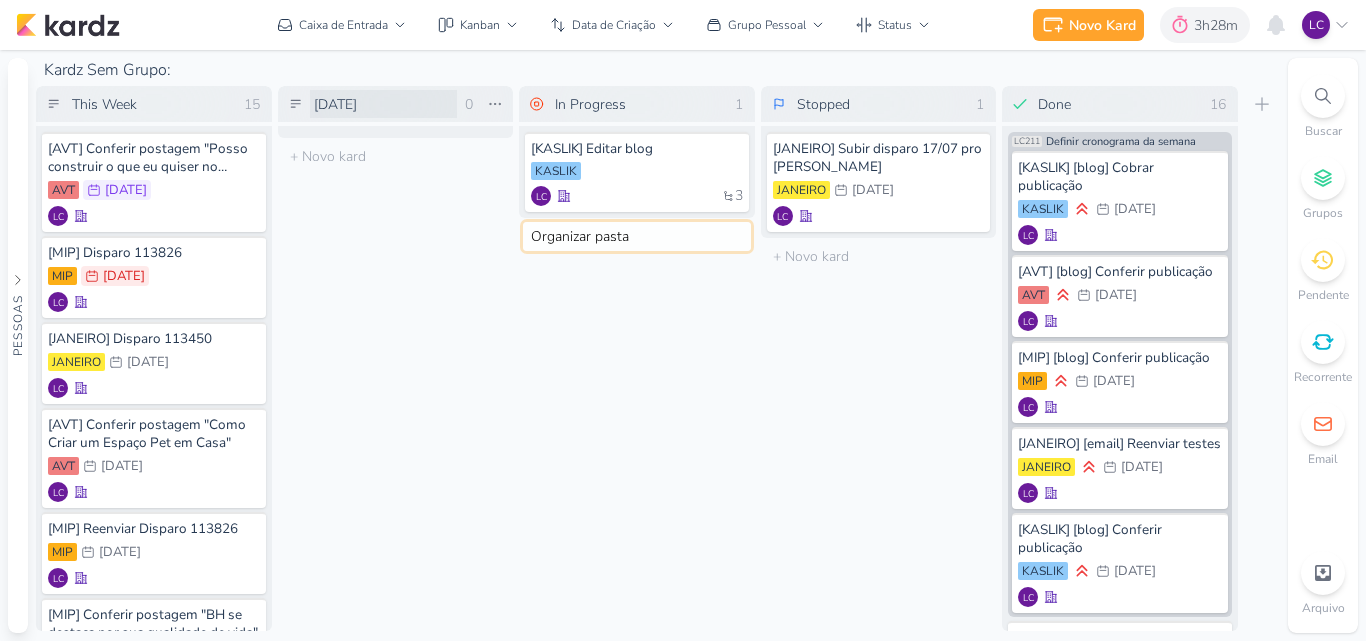 type 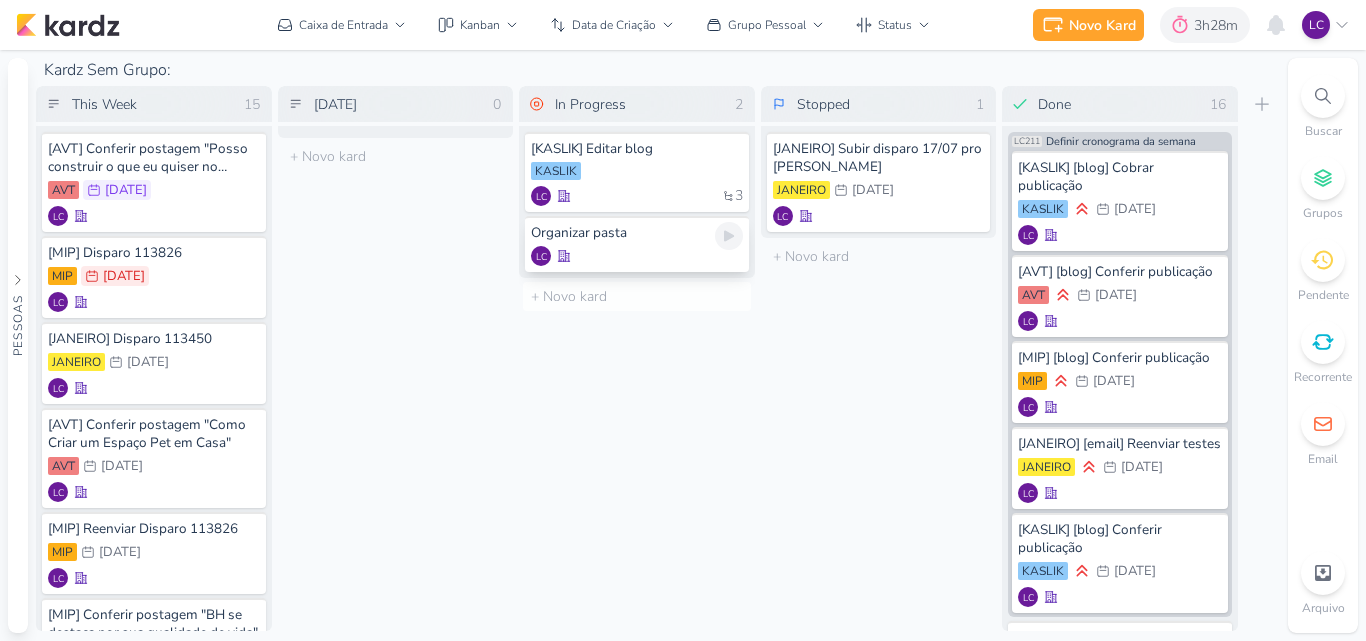 click on "Organizar pasta" at bounding box center (637, 233) 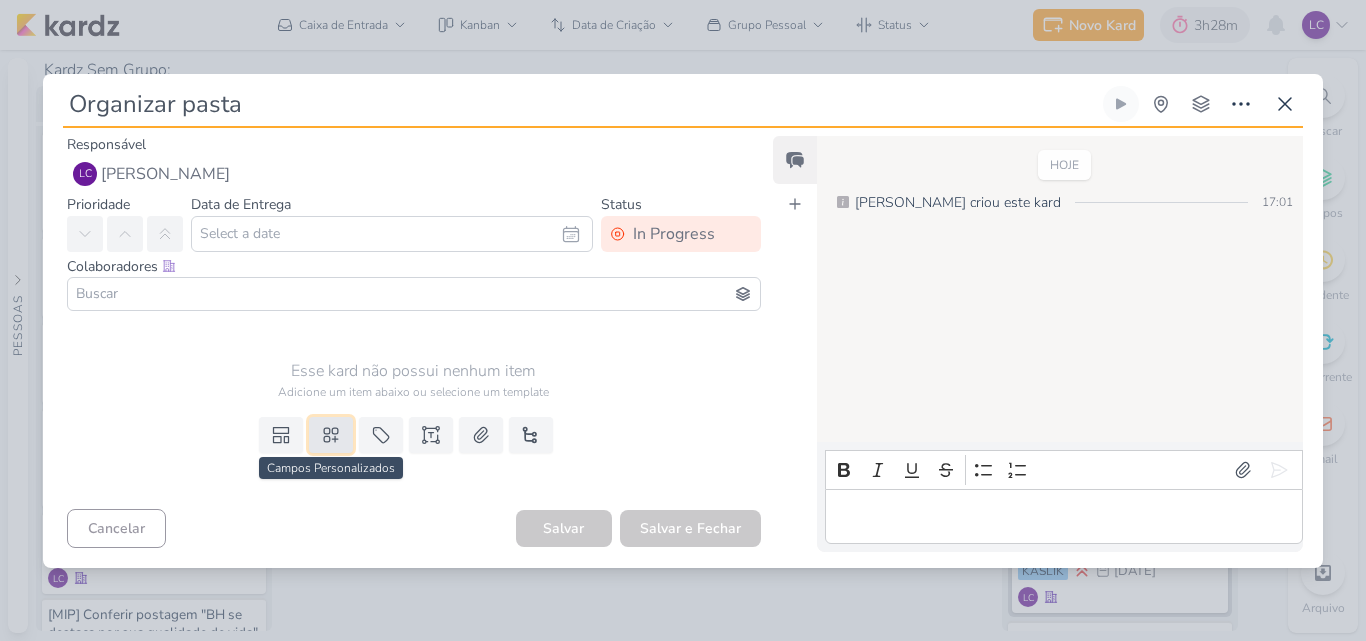 click 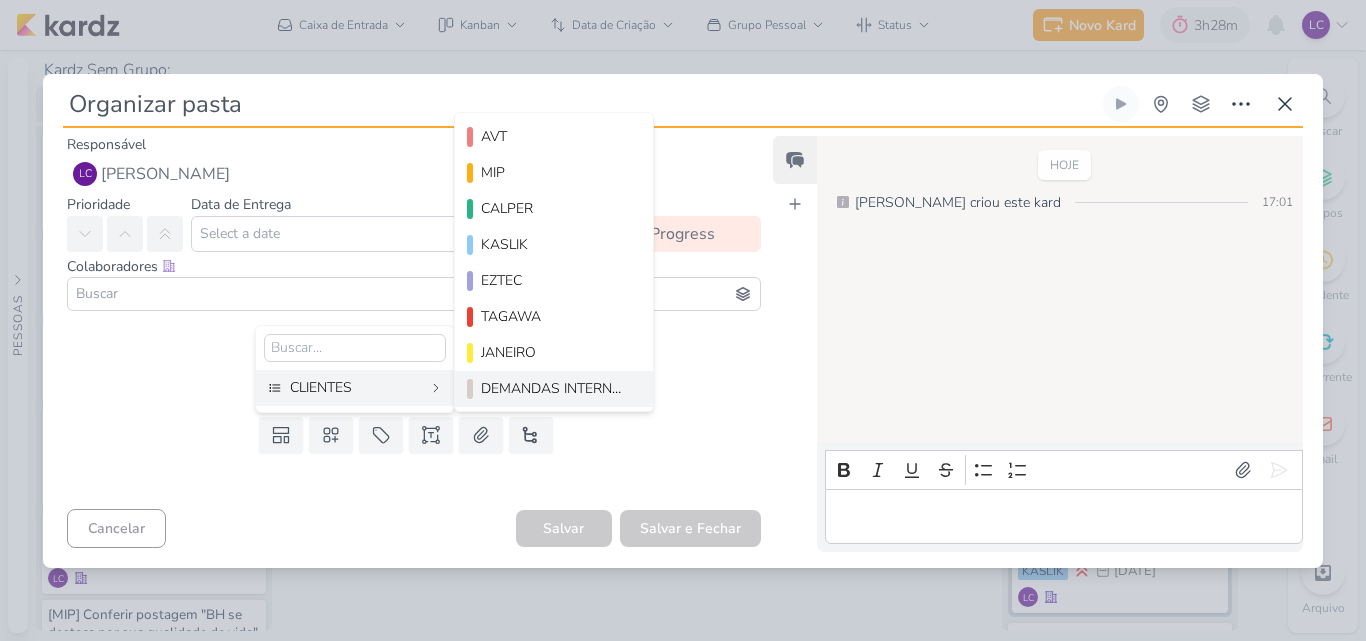 click on "DEMANDAS INTERNAS" at bounding box center (554, 389) 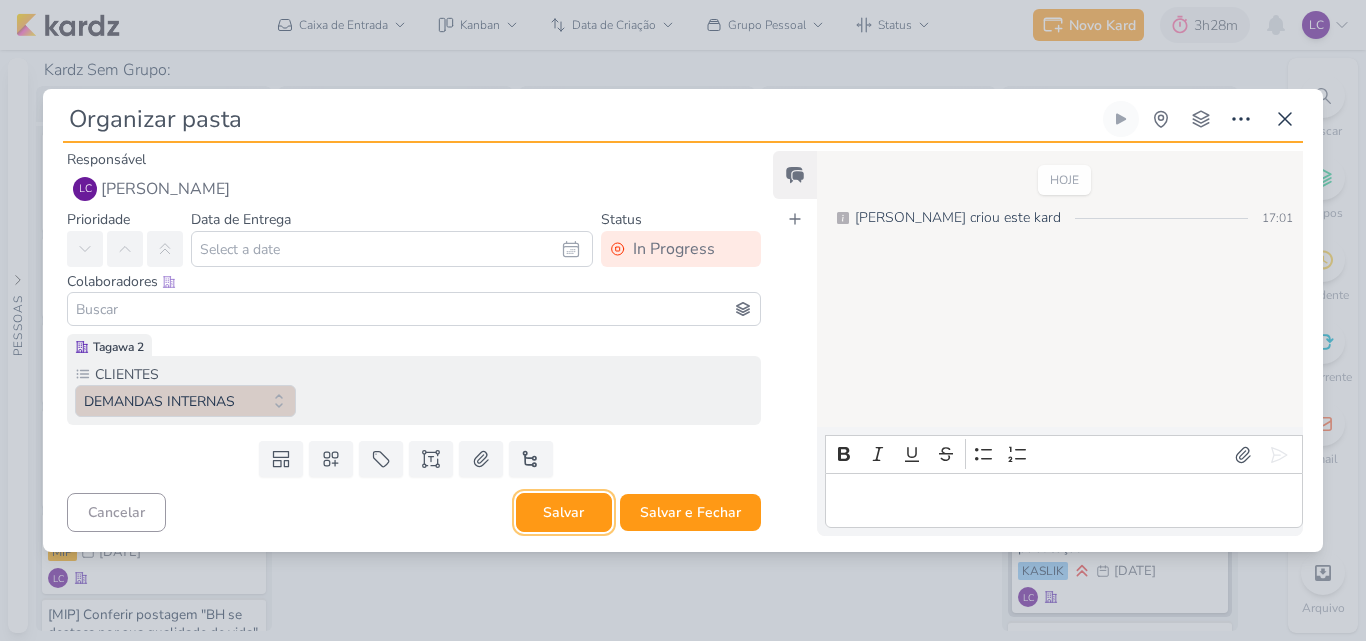 click on "Salvar" at bounding box center (564, 512) 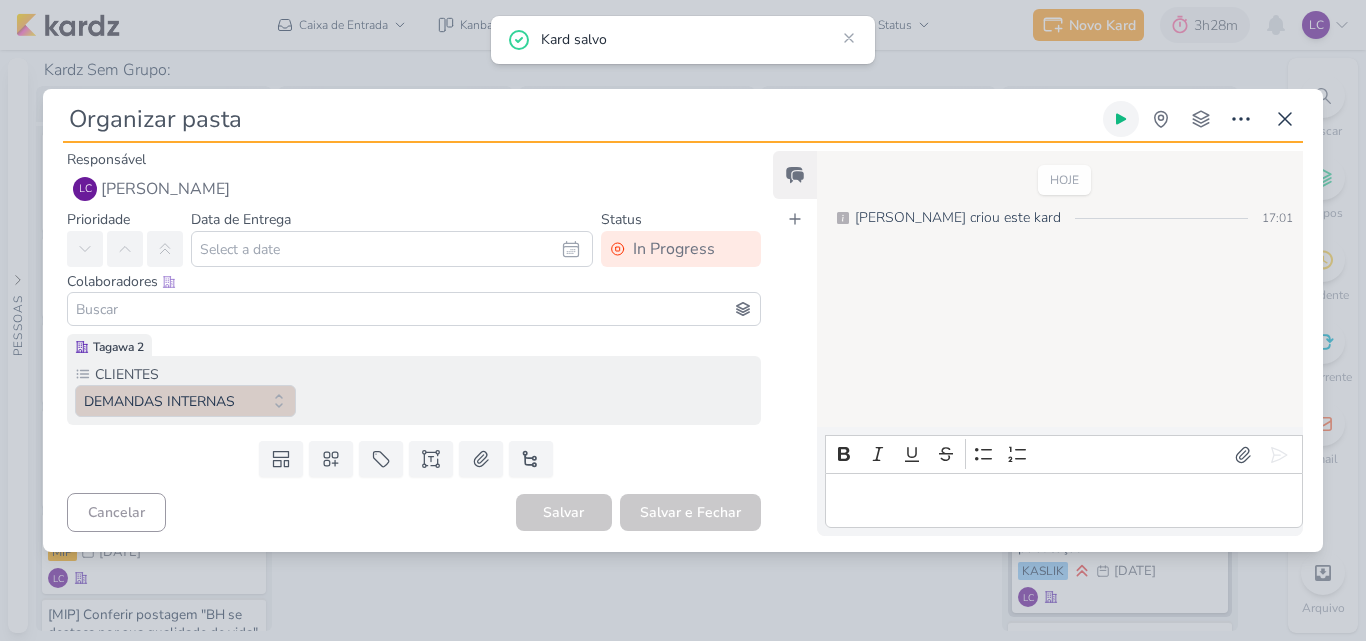 click at bounding box center (1121, 119) 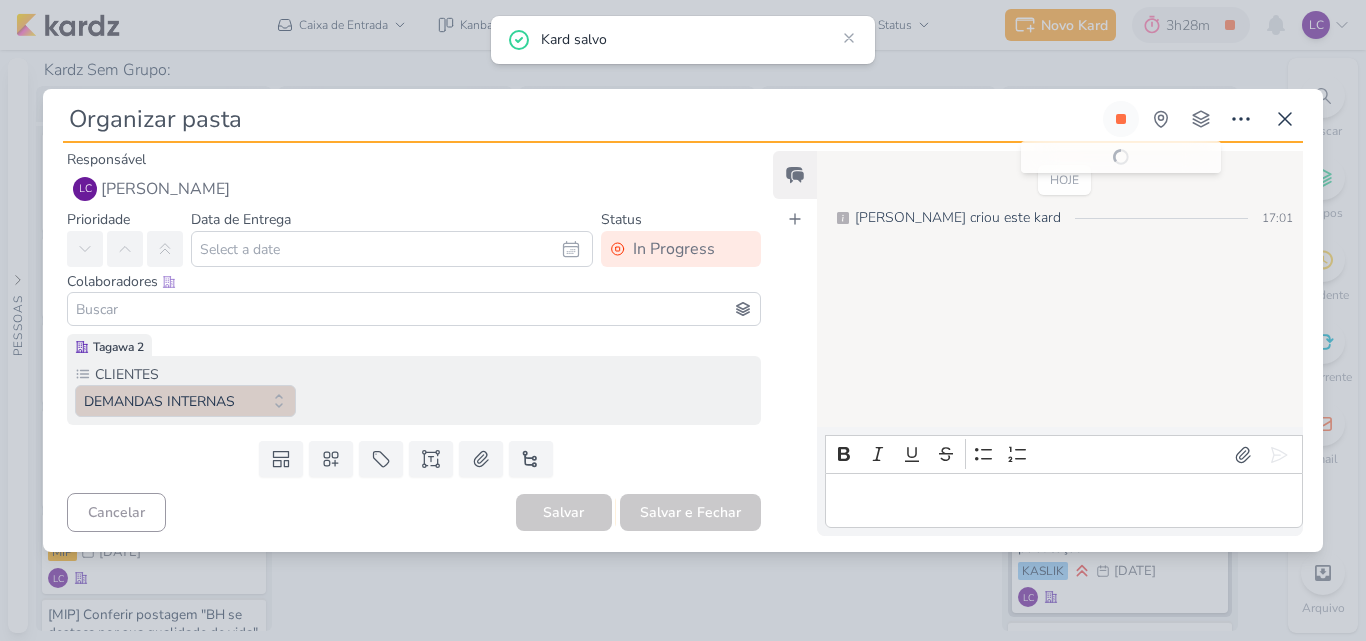 type 